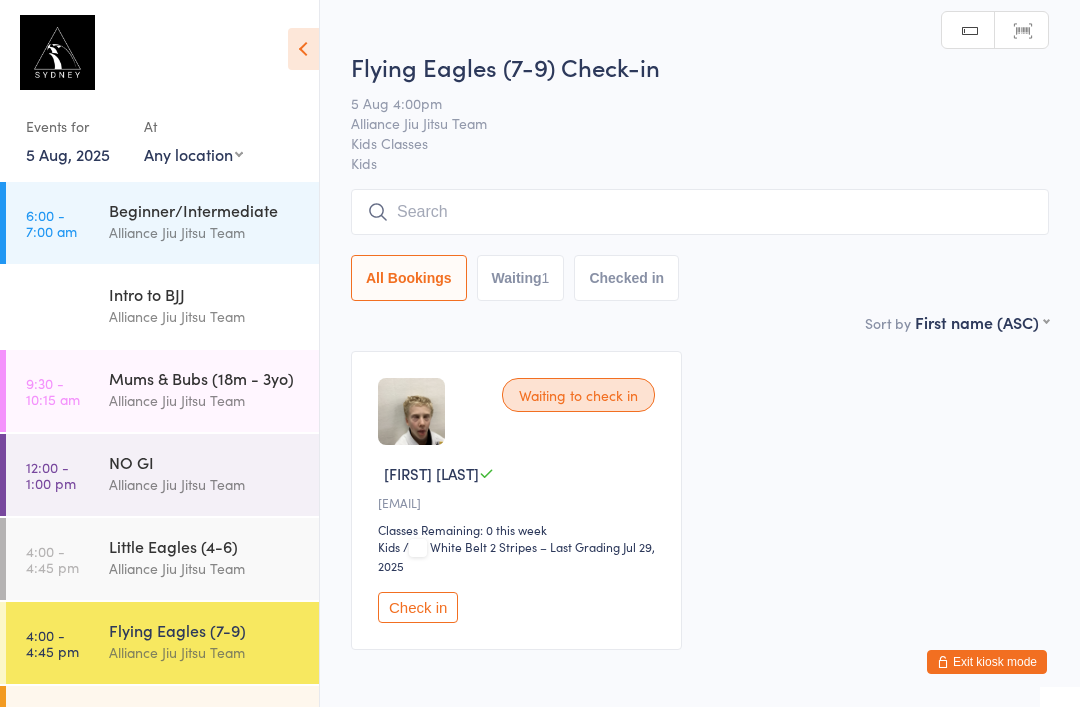 scroll, scrollTop: 0, scrollLeft: 0, axis: both 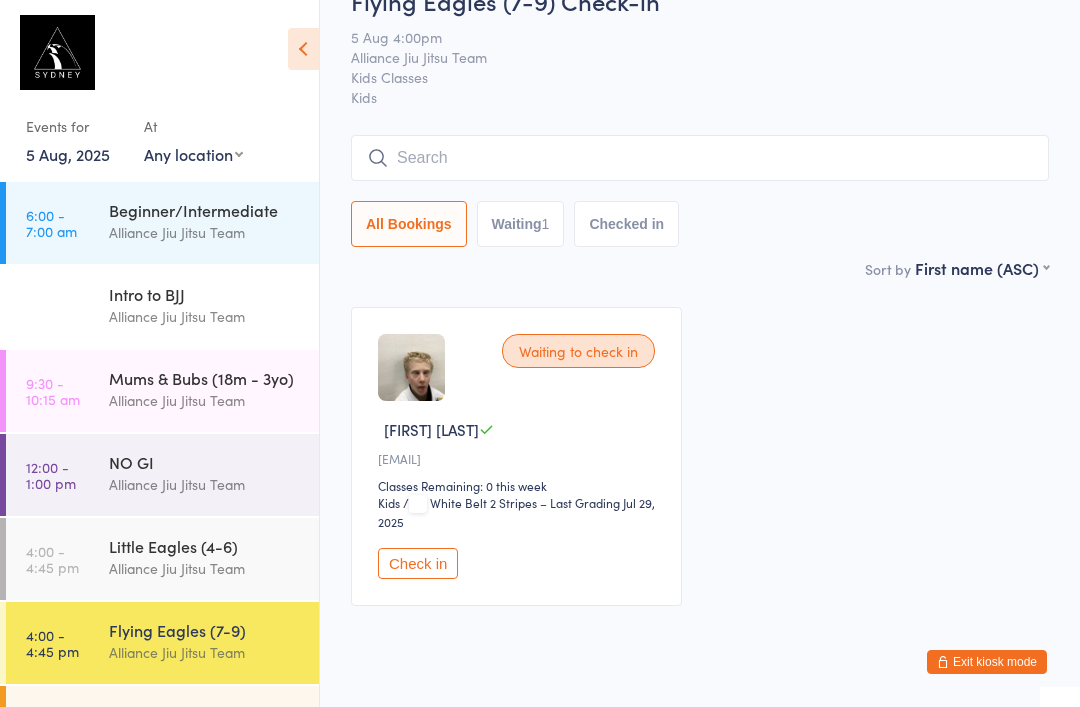 click on "Check in" at bounding box center [418, 563] 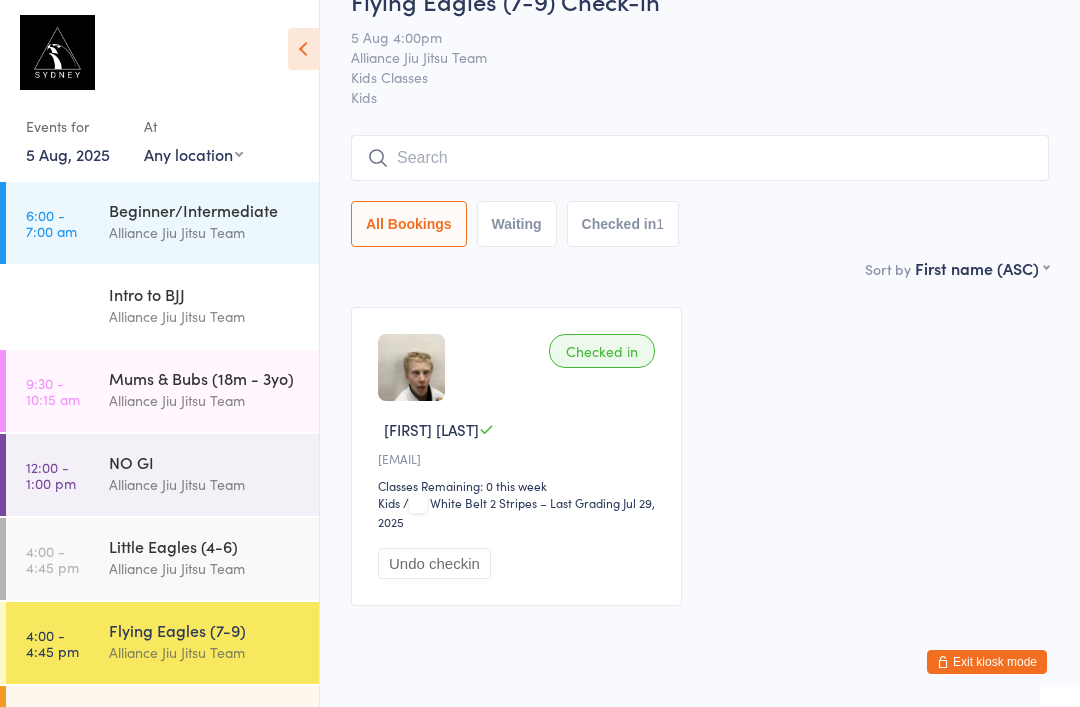 click on "Alliance Jiu Jitsu Team" at bounding box center (205, 568) 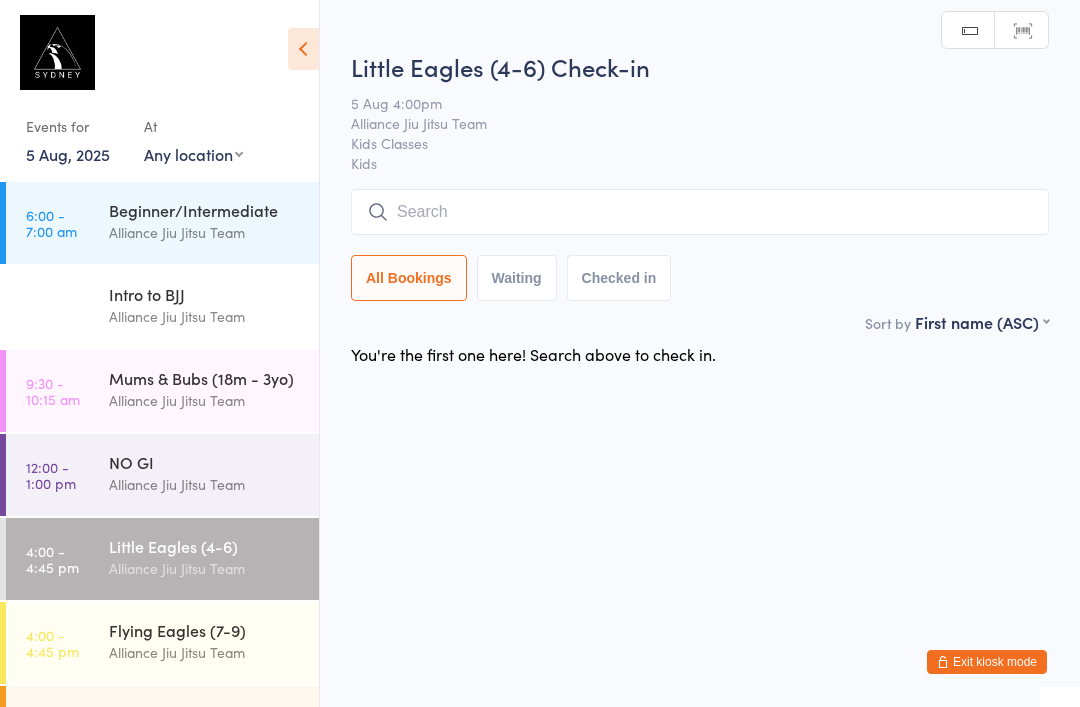click at bounding box center [700, 212] 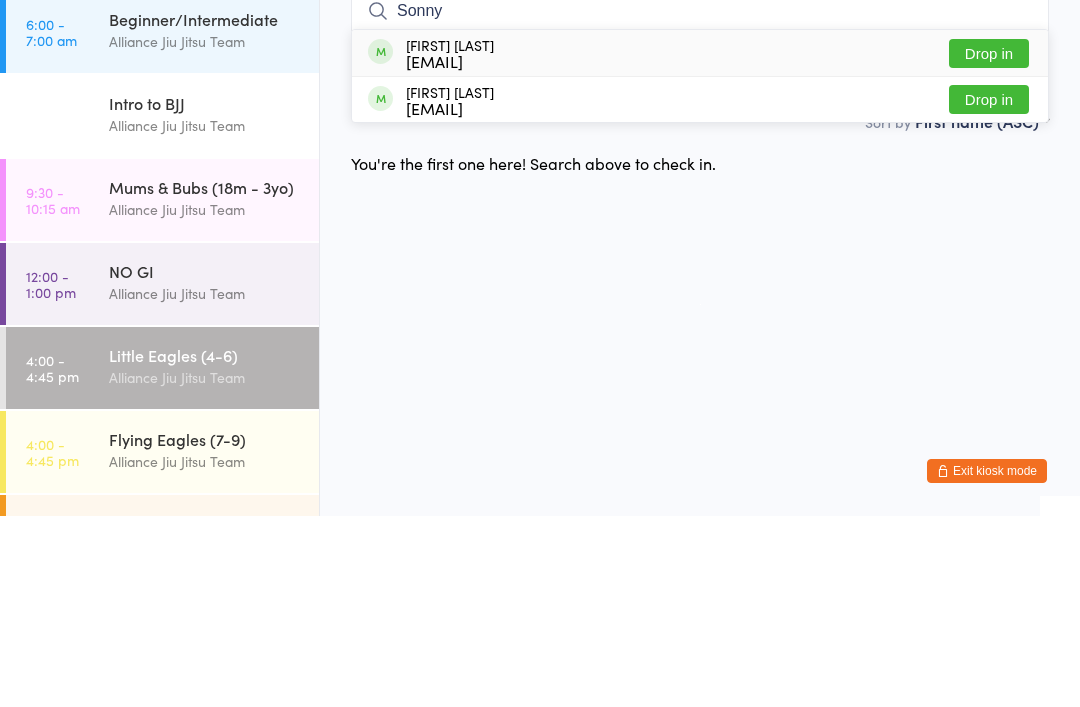 type on "Sonny" 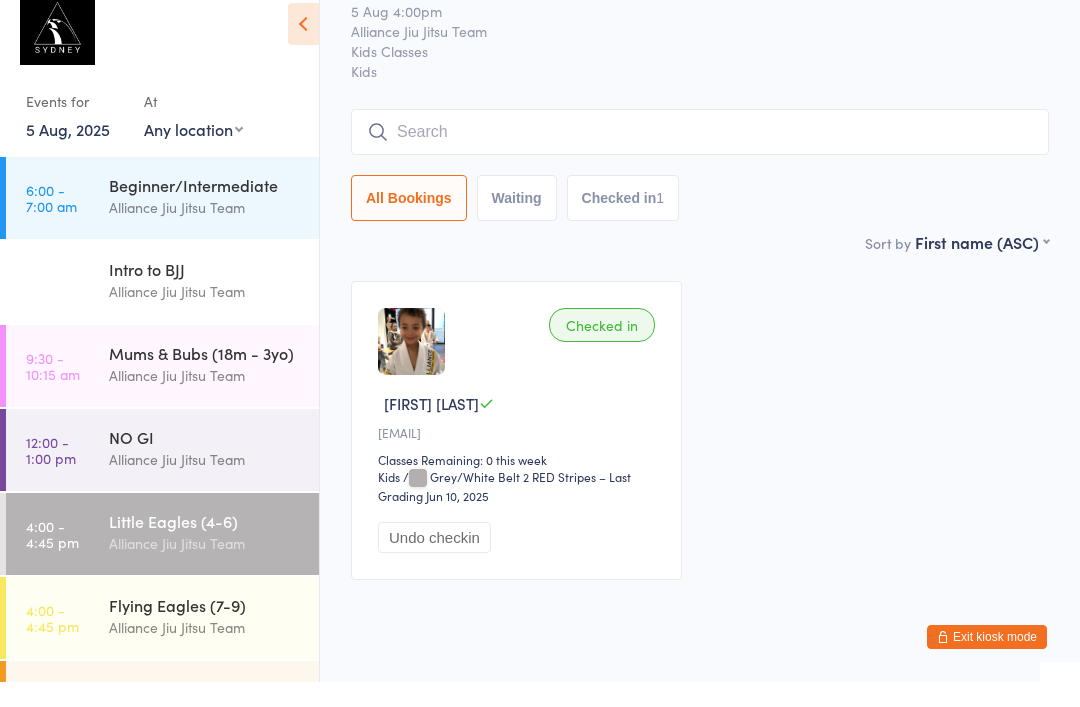 scroll, scrollTop: 44, scrollLeft: 0, axis: vertical 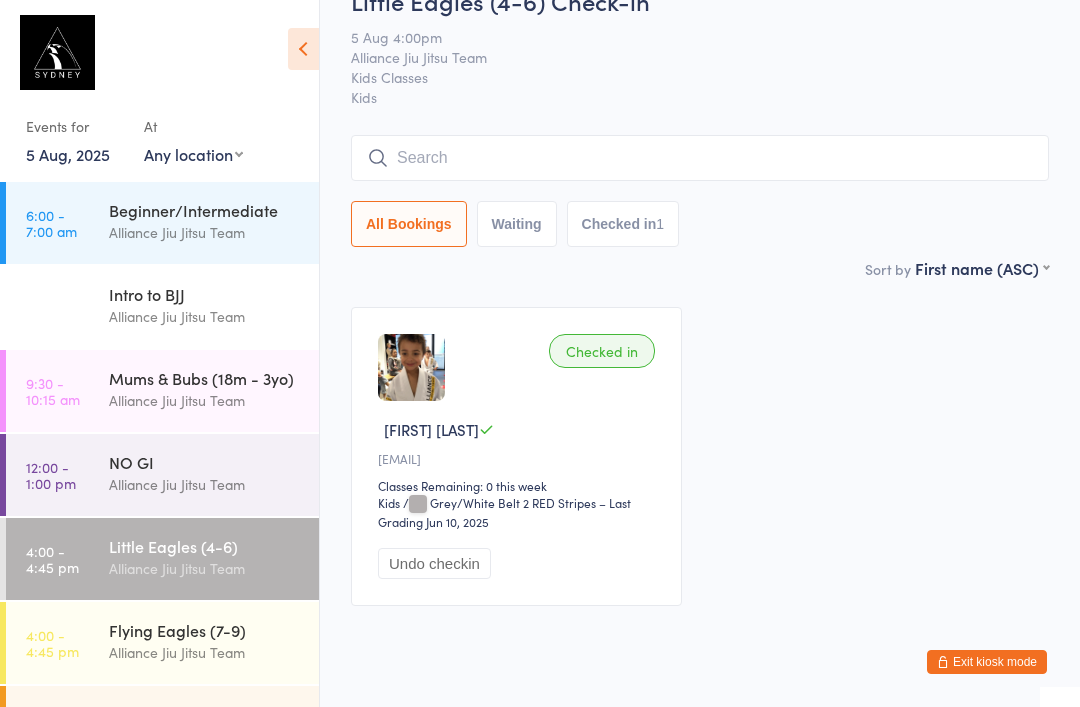 click on "Alliance Jiu Jitsu Team" at bounding box center [205, 652] 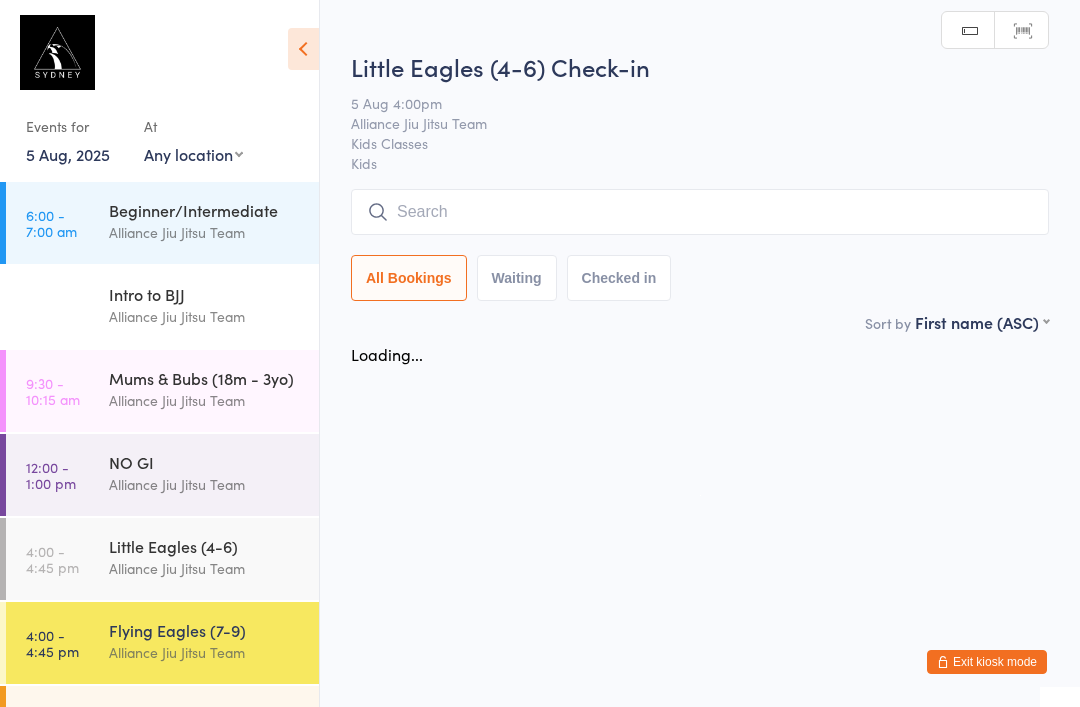 scroll, scrollTop: 0, scrollLeft: 0, axis: both 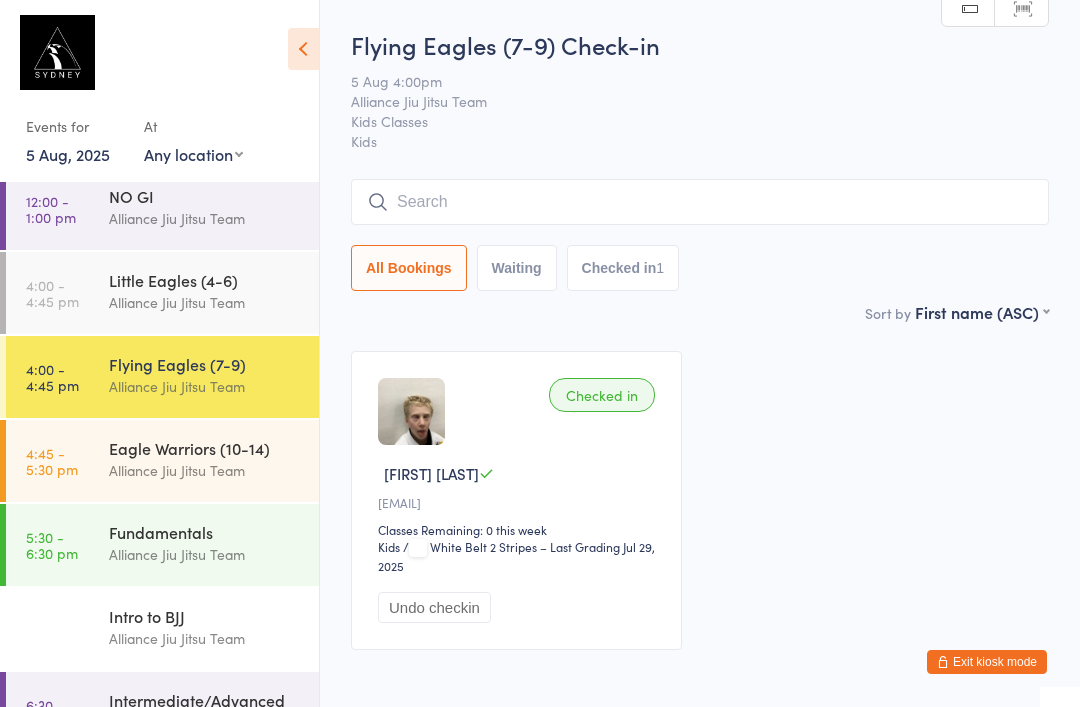 click on "Eagle Warriors (10-14) Alliance Jiu Jitsu Team" at bounding box center [214, 459] 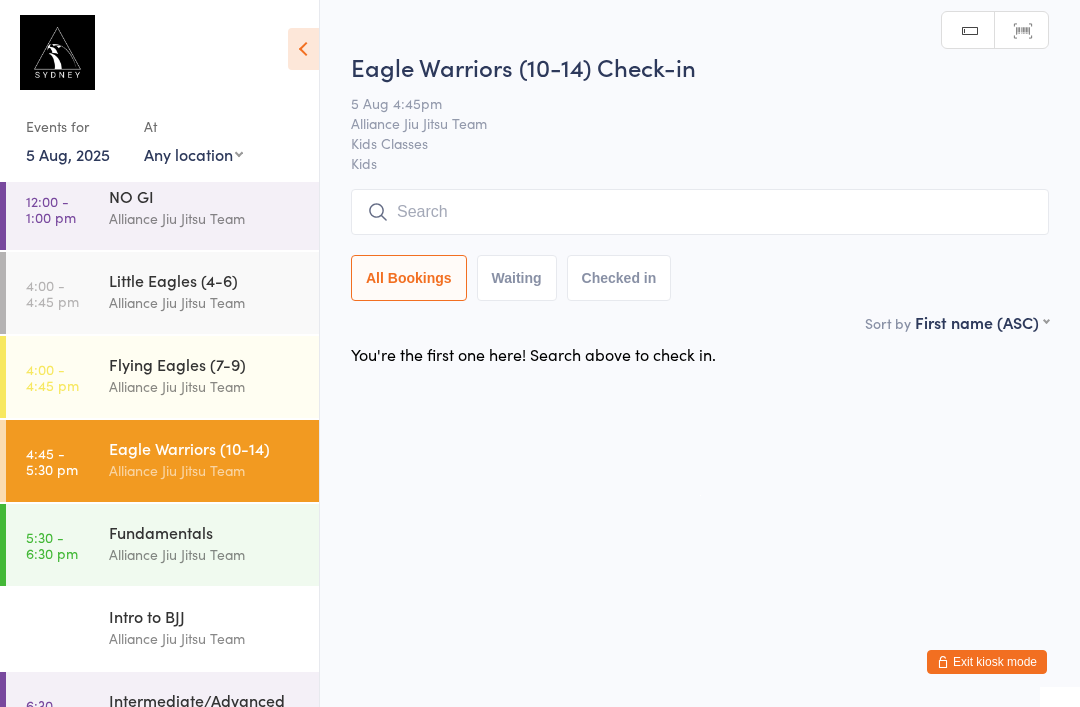 click on "Eagle Warriors (10-14)" at bounding box center [205, 448] 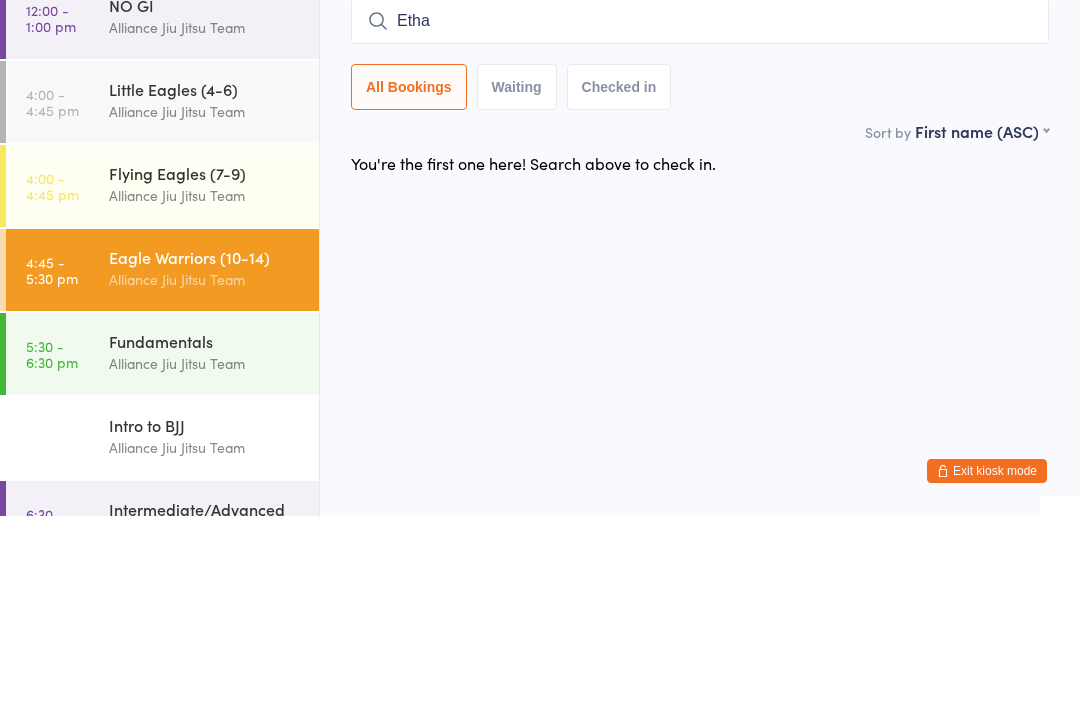type on "Ethan" 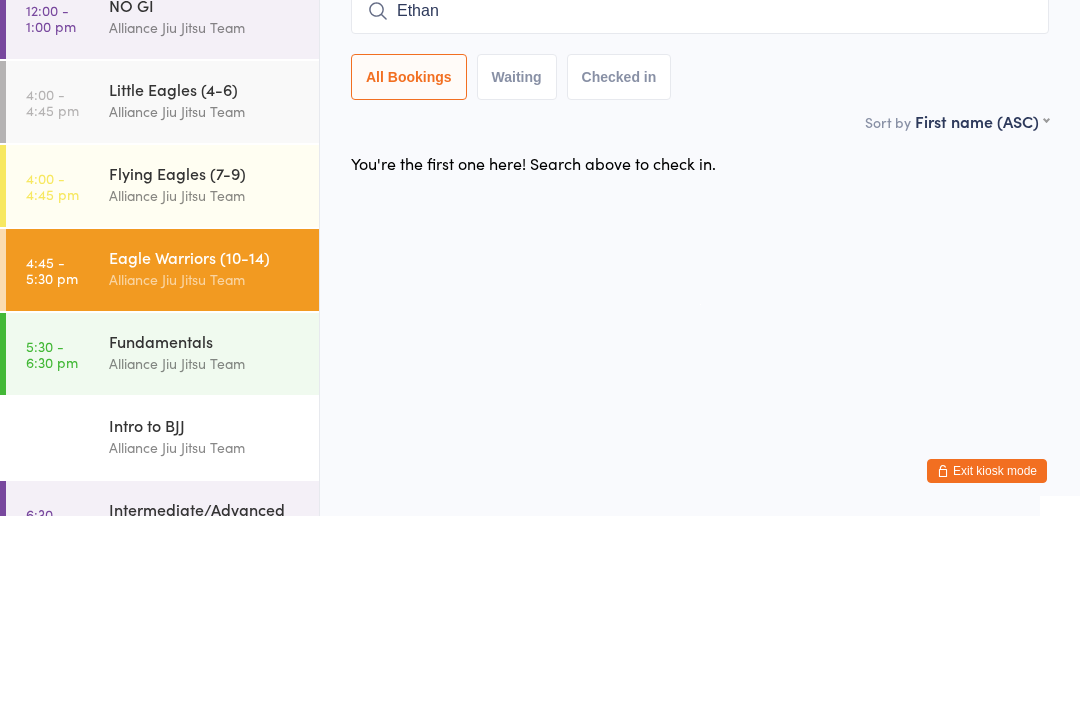 type 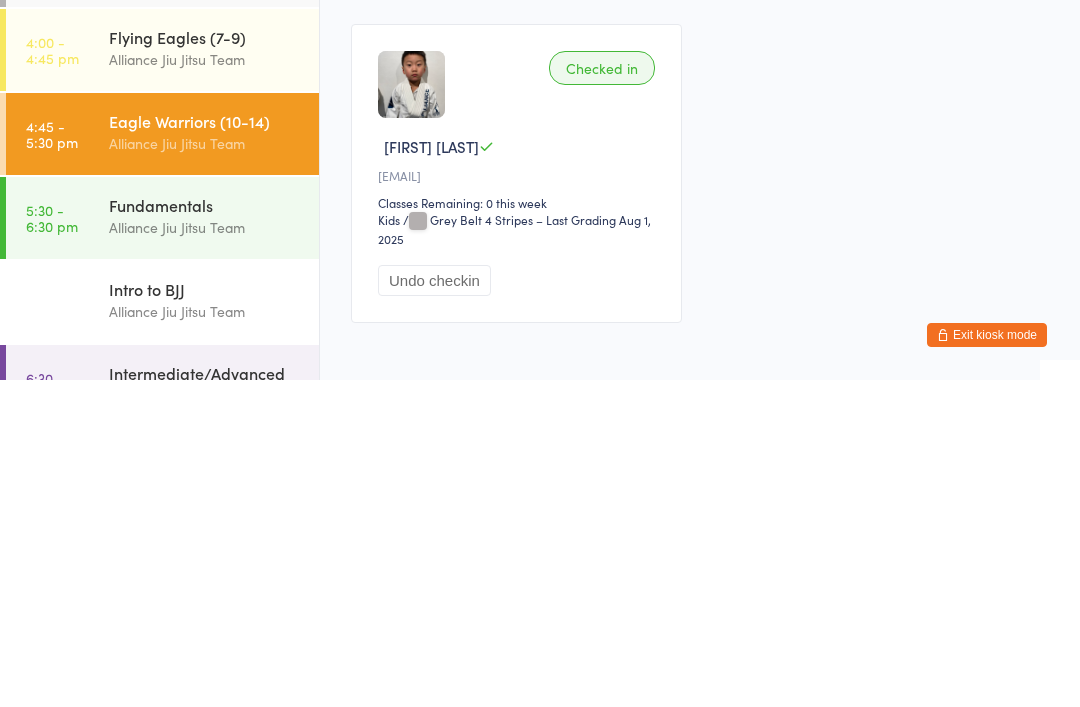 click on "Undo checkin" at bounding box center (434, 607) 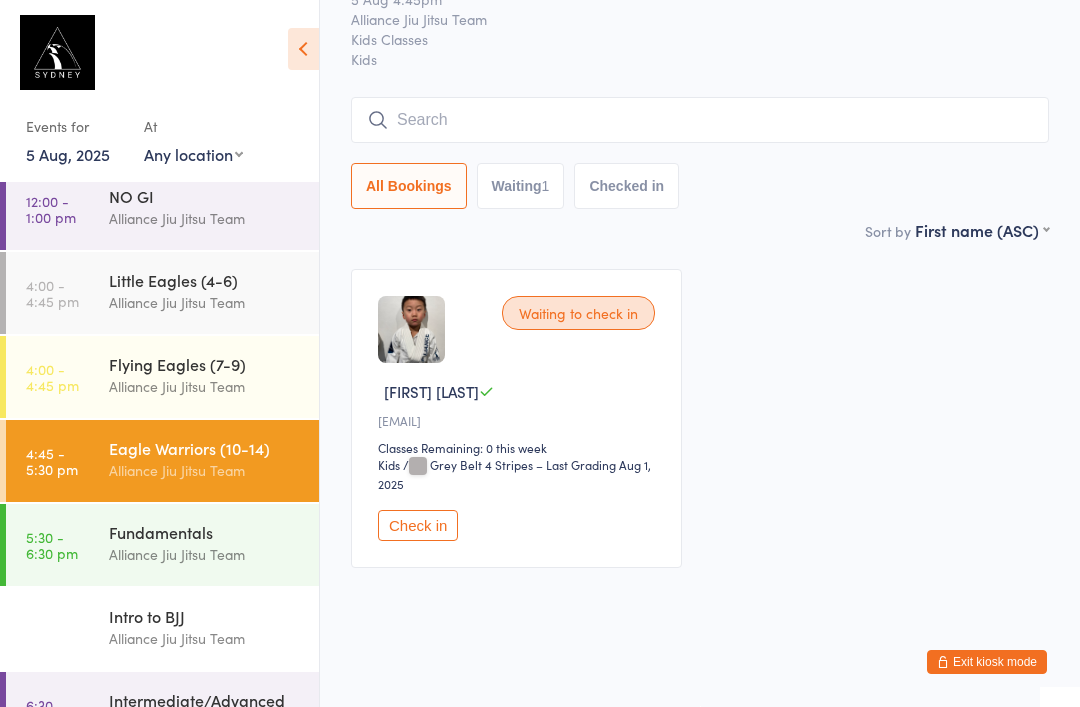 click on "Alliance Jiu Jitsu Team" at bounding box center [205, 386] 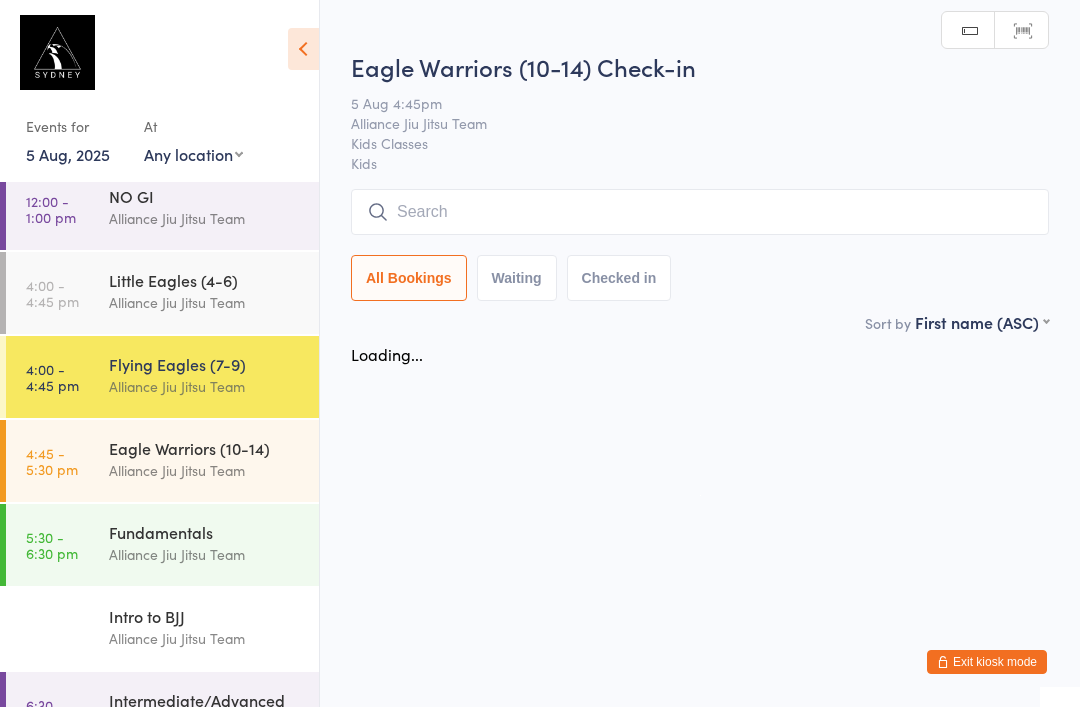 scroll, scrollTop: 0, scrollLeft: 0, axis: both 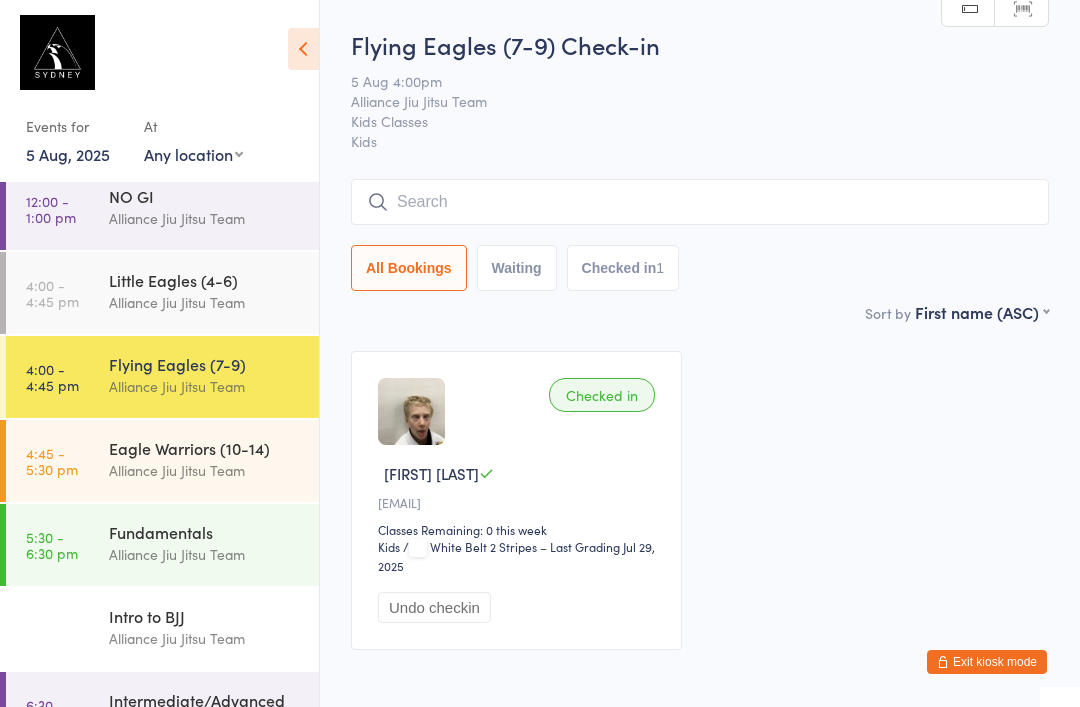 click at bounding box center (700, 202) 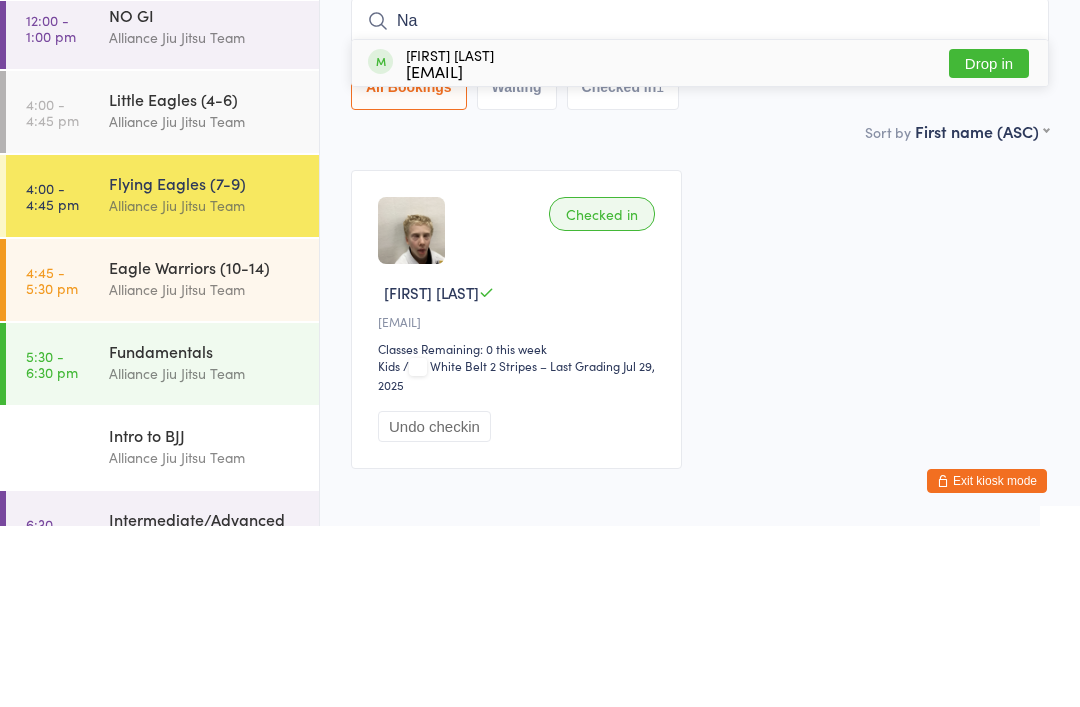 type on "Na" 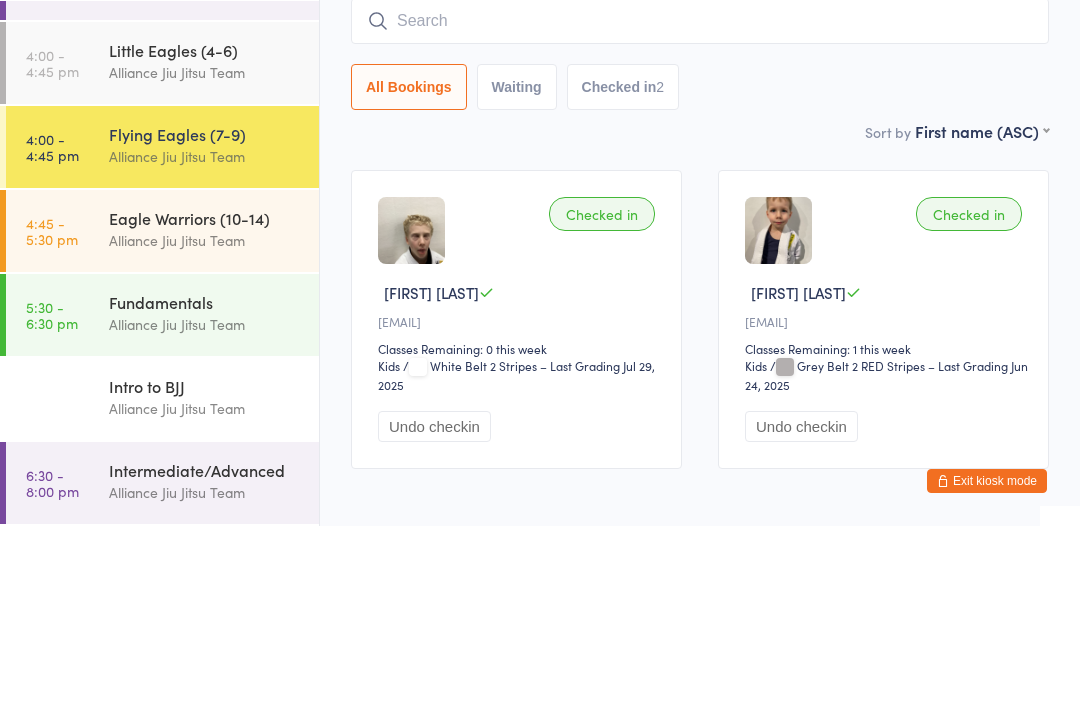 scroll, scrollTop: 315, scrollLeft: 0, axis: vertical 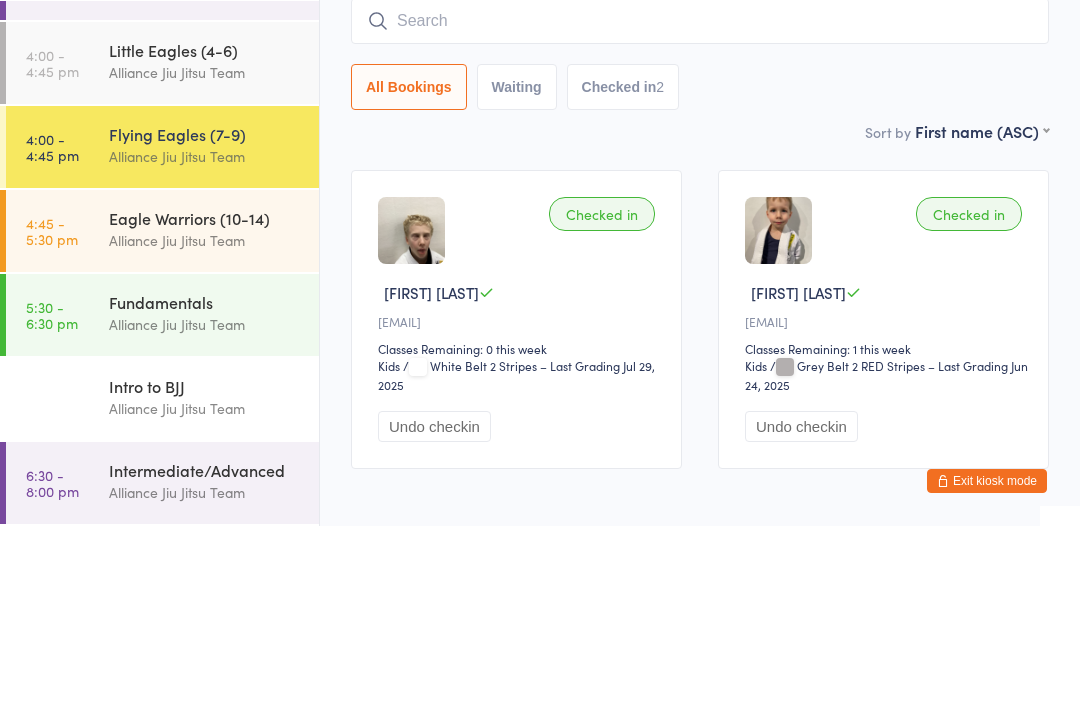 click on "Eagle Warriors (10-14)" at bounding box center [205, 399] 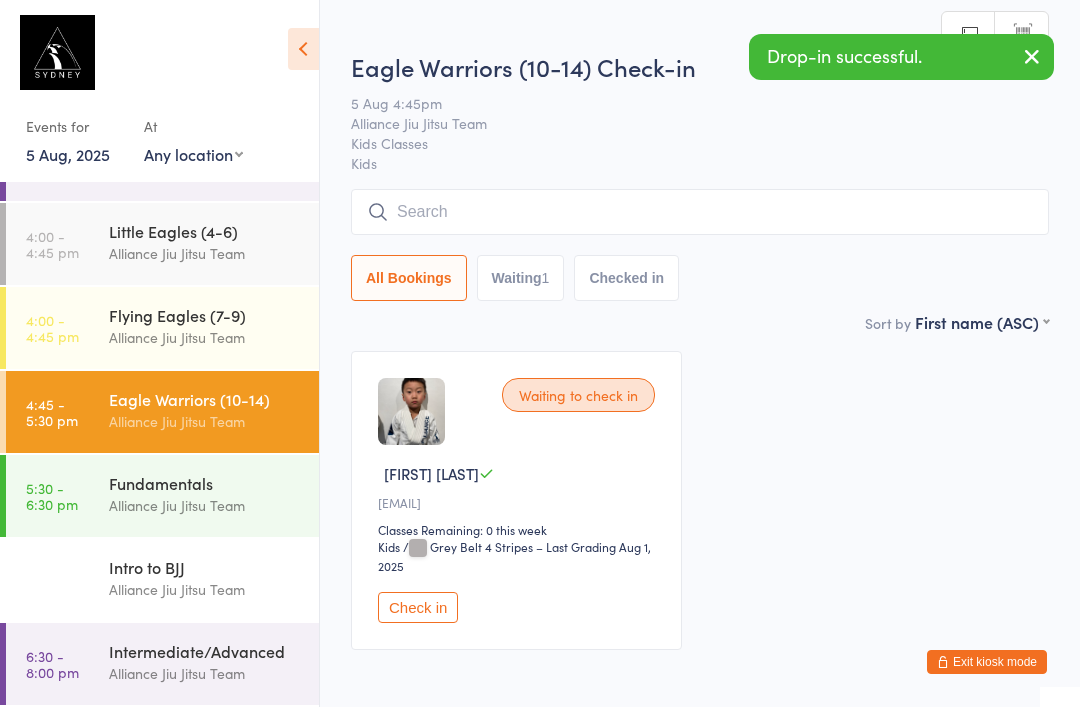 click at bounding box center [700, 212] 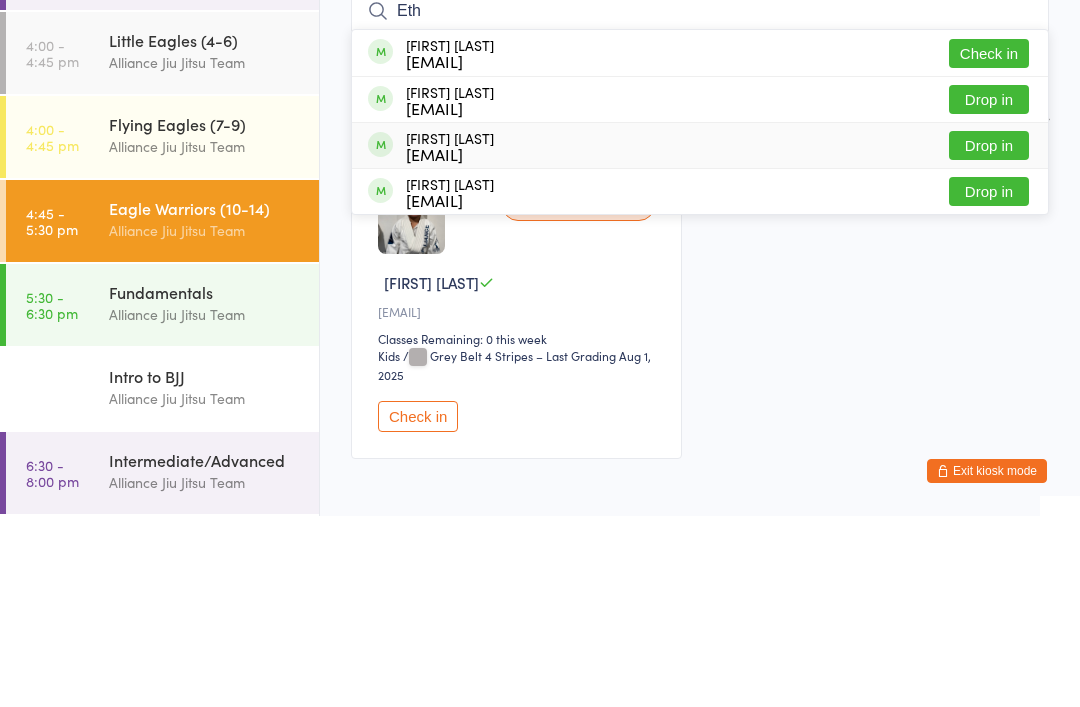 type on "Eth" 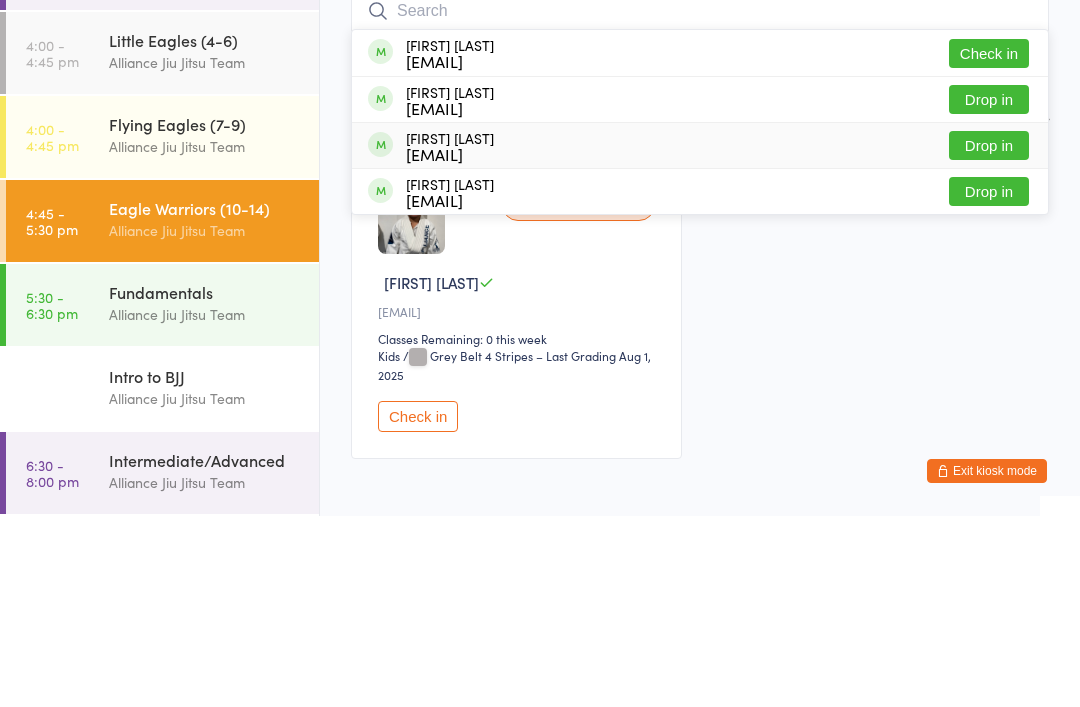scroll, scrollTop: 108, scrollLeft: 0, axis: vertical 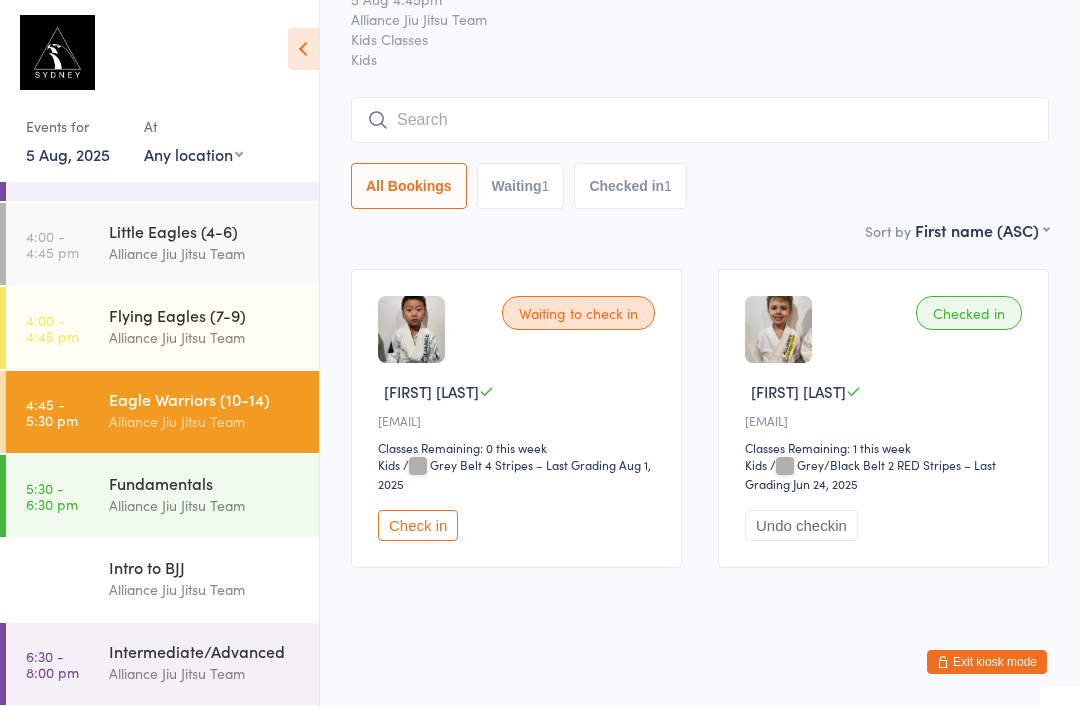 click on "4:45 - 5:30 pm Eagle Warriors (10-14) Alliance Jiu Jitsu Team" at bounding box center (162, 412) 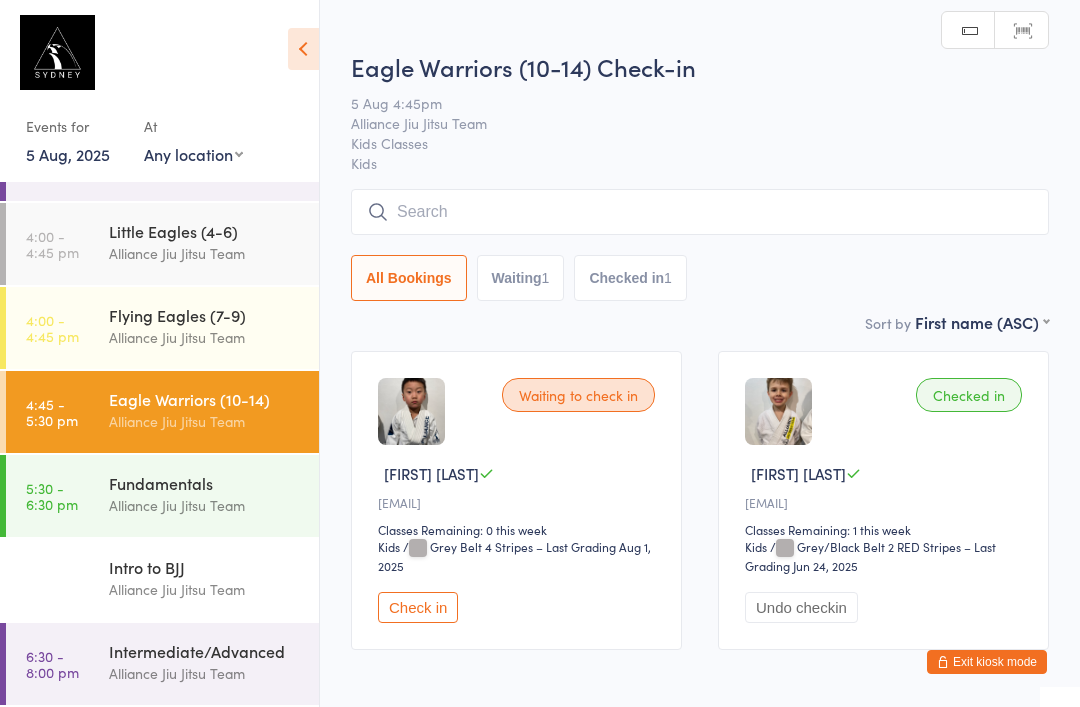 click on "Little Eagles (4-6)" at bounding box center (205, 231) 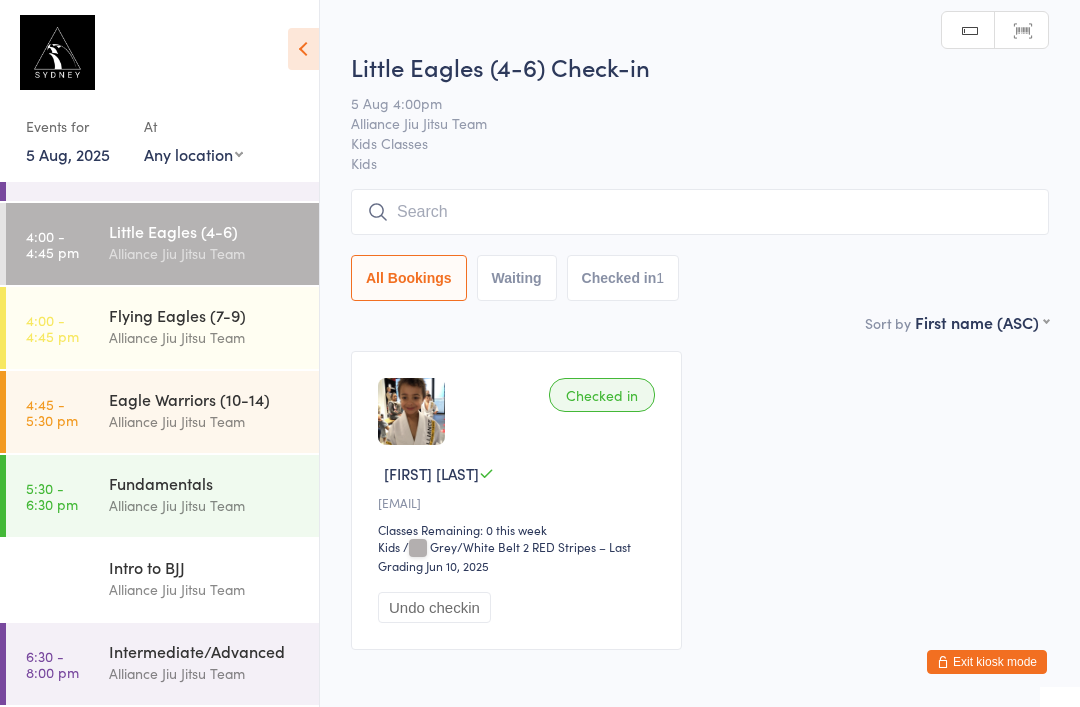 click at bounding box center (700, 212) 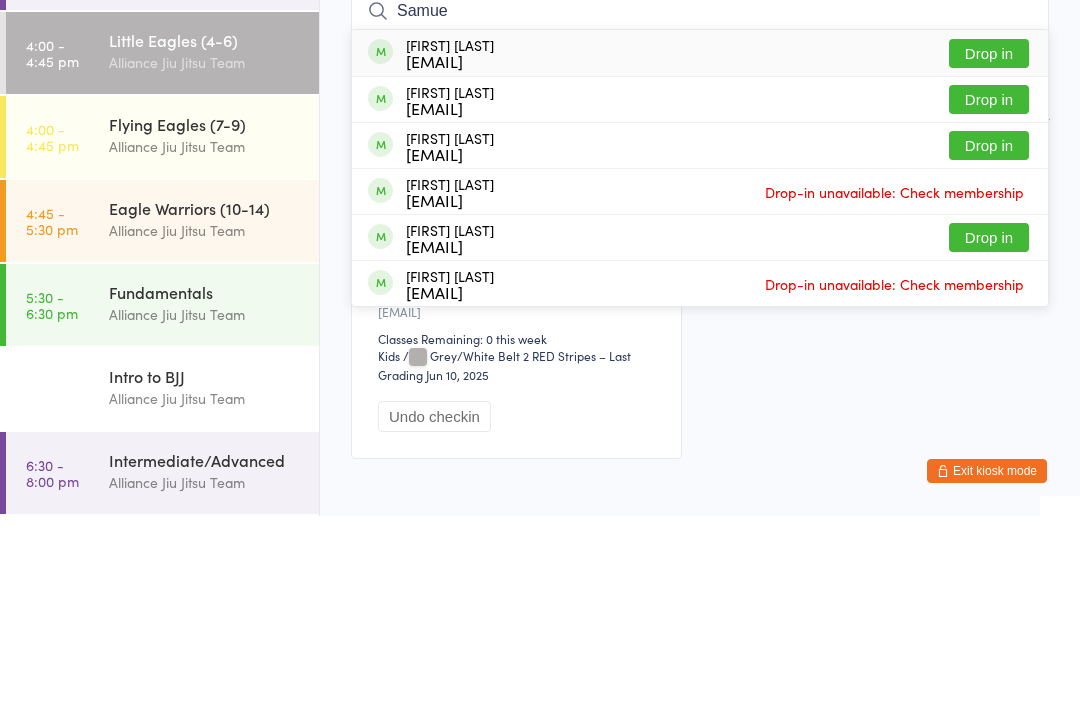 type on "Samue" 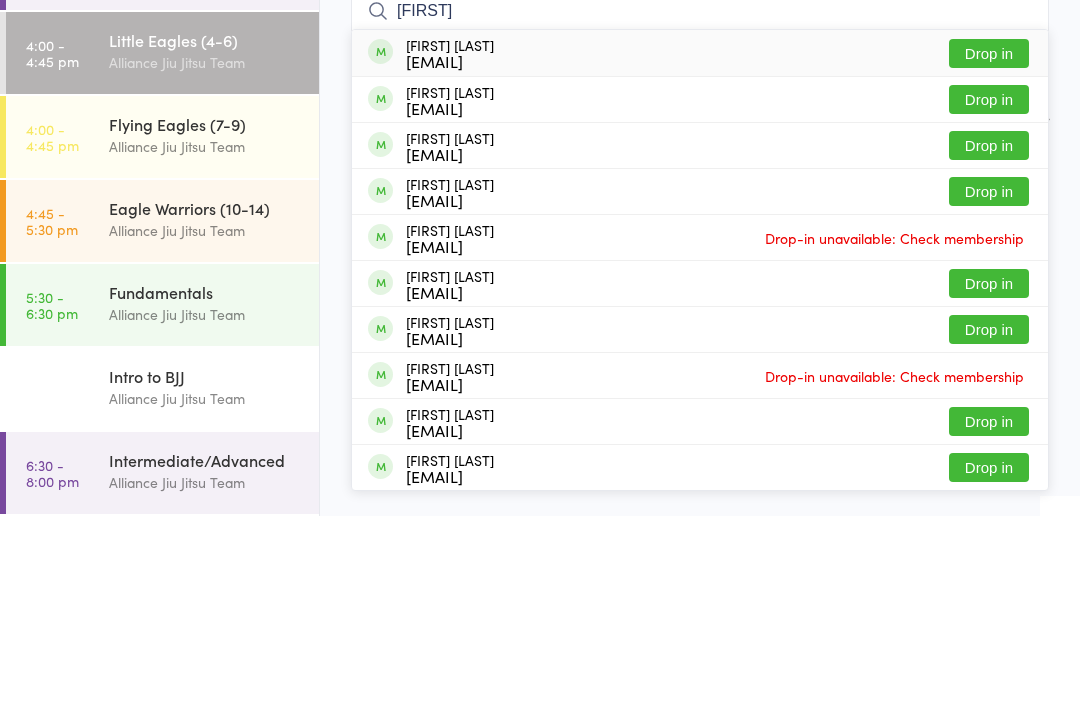 type on "[FIRST]" 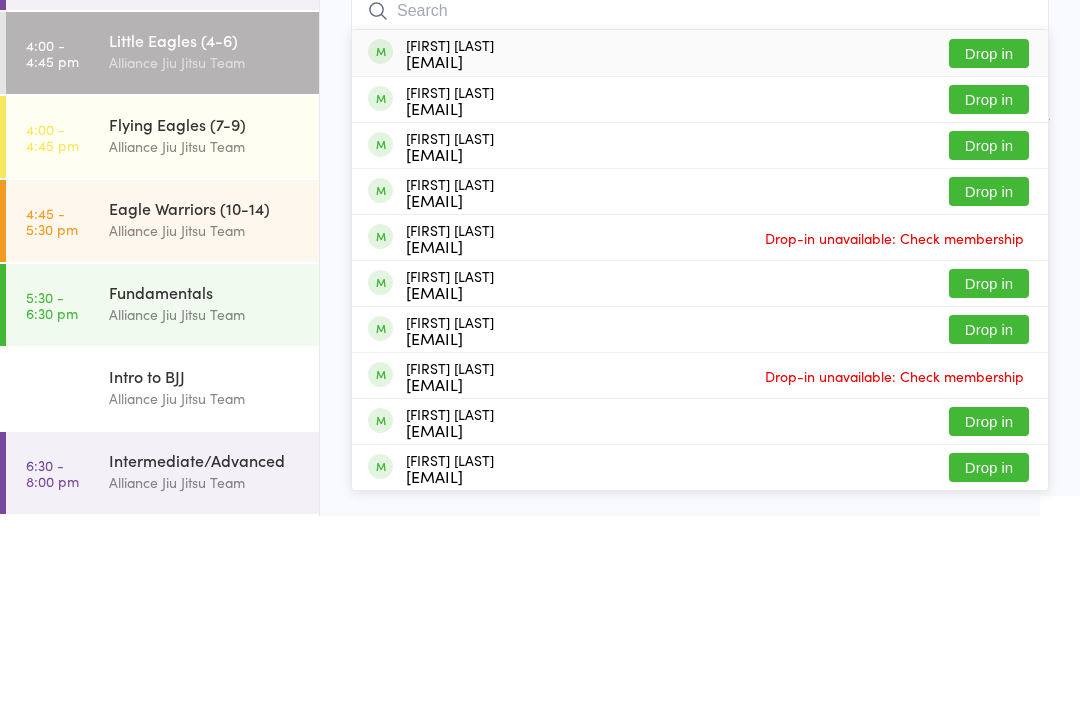scroll, scrollTop: 108, scrollLeft: 0, axis: vertical 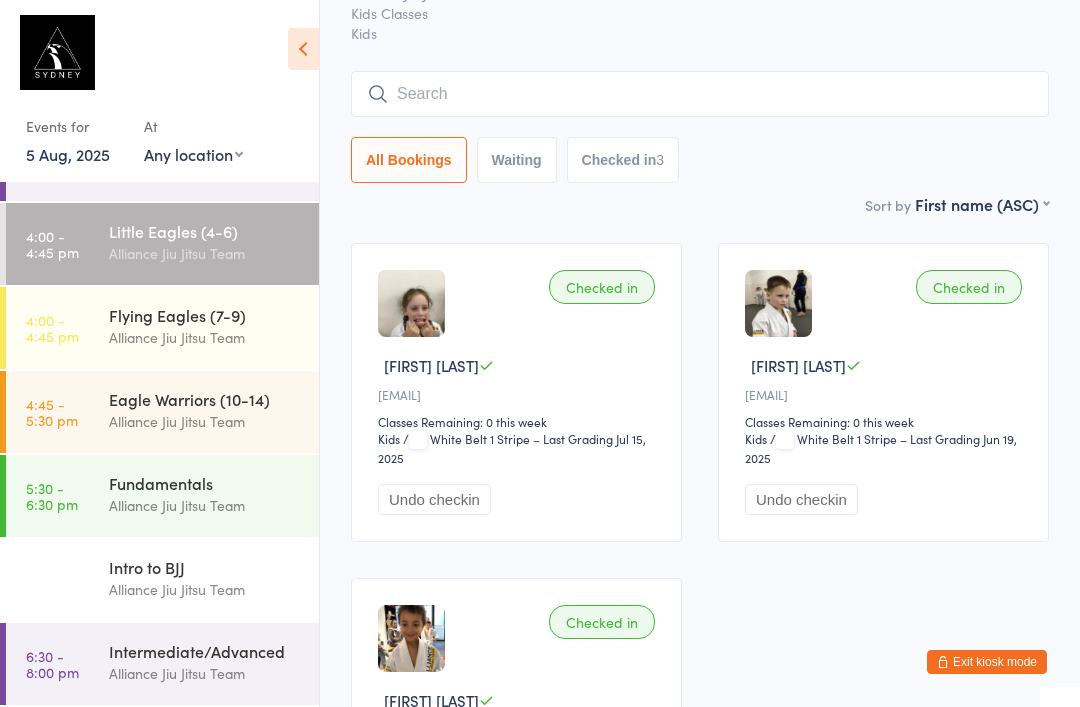 click at bounding box center [700, 94] 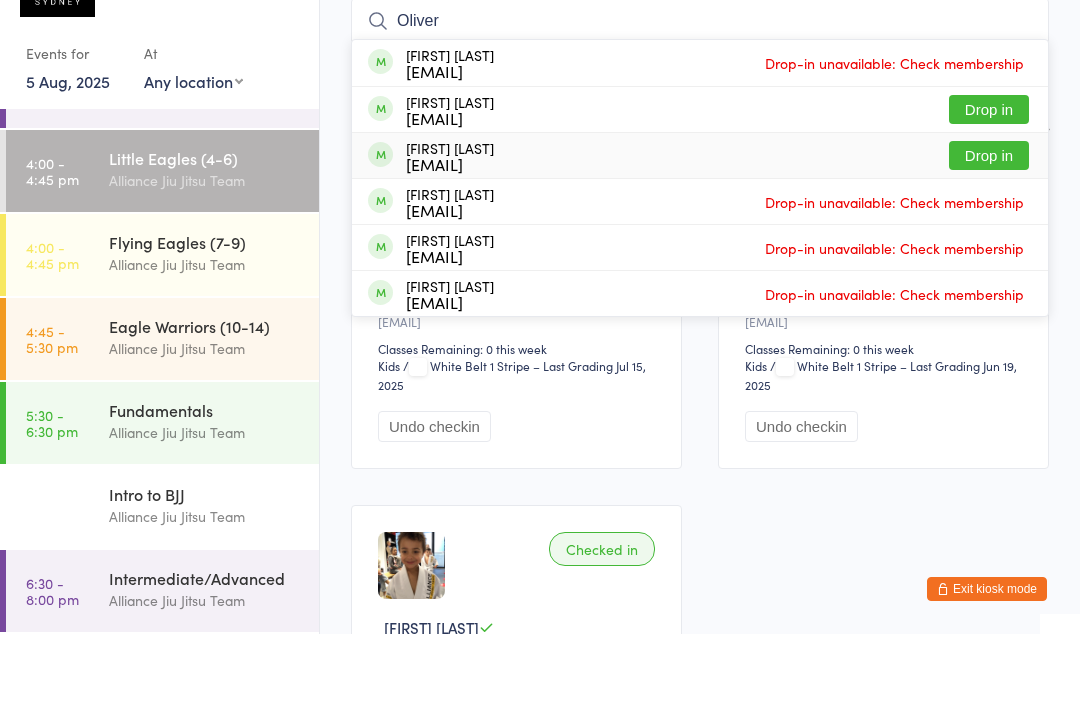 type on "Oliver" 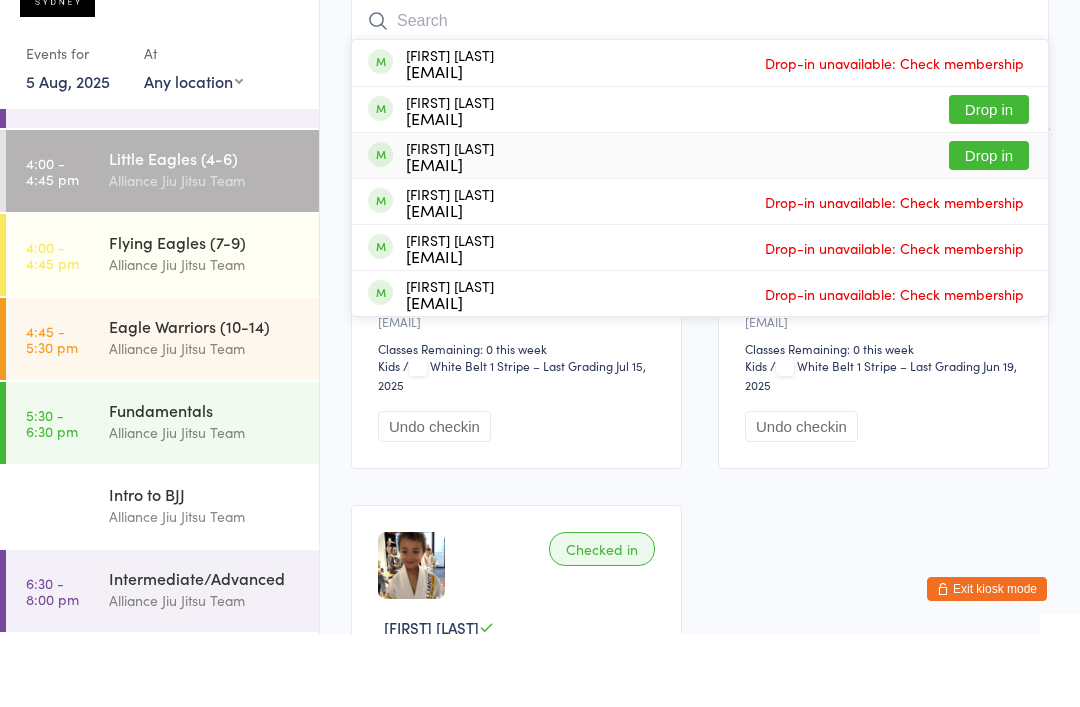 scroll, scrollTop: 181, scrollLeft: 0, axis: vertical 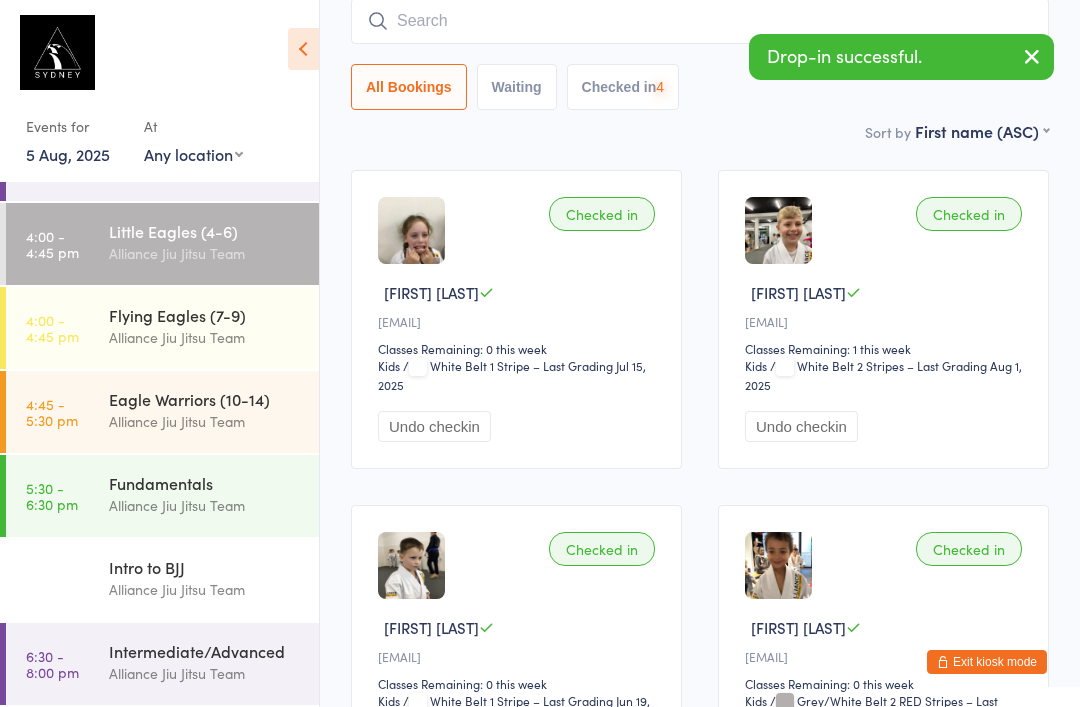 click at bounding box center (700, 21) 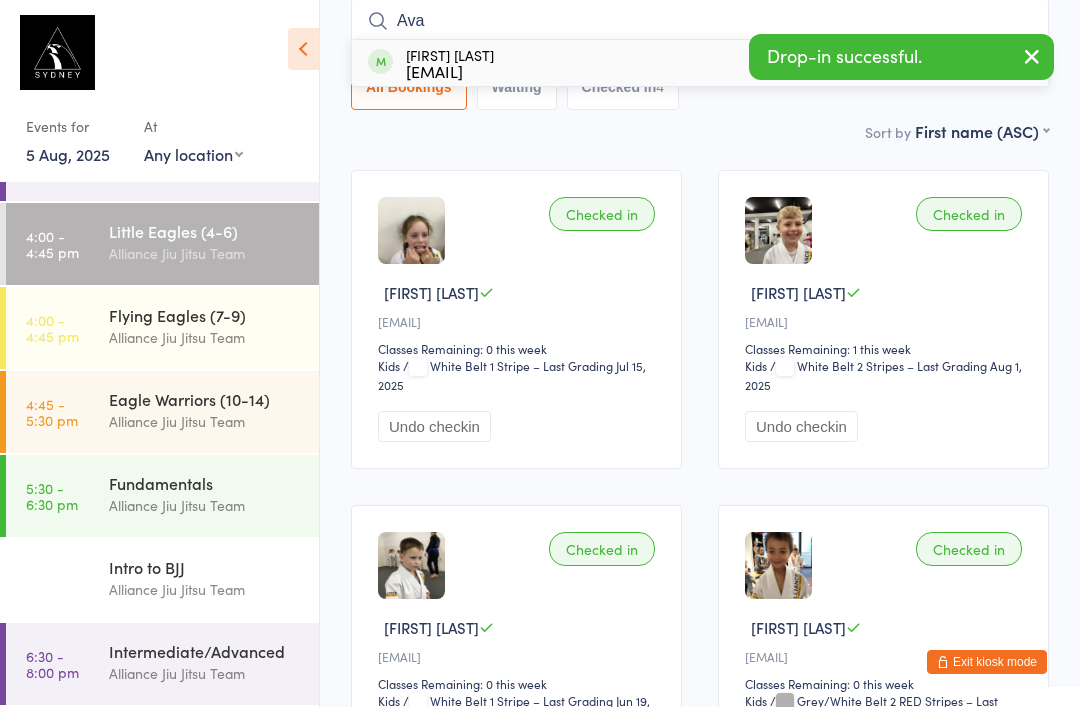 type on "Ava" 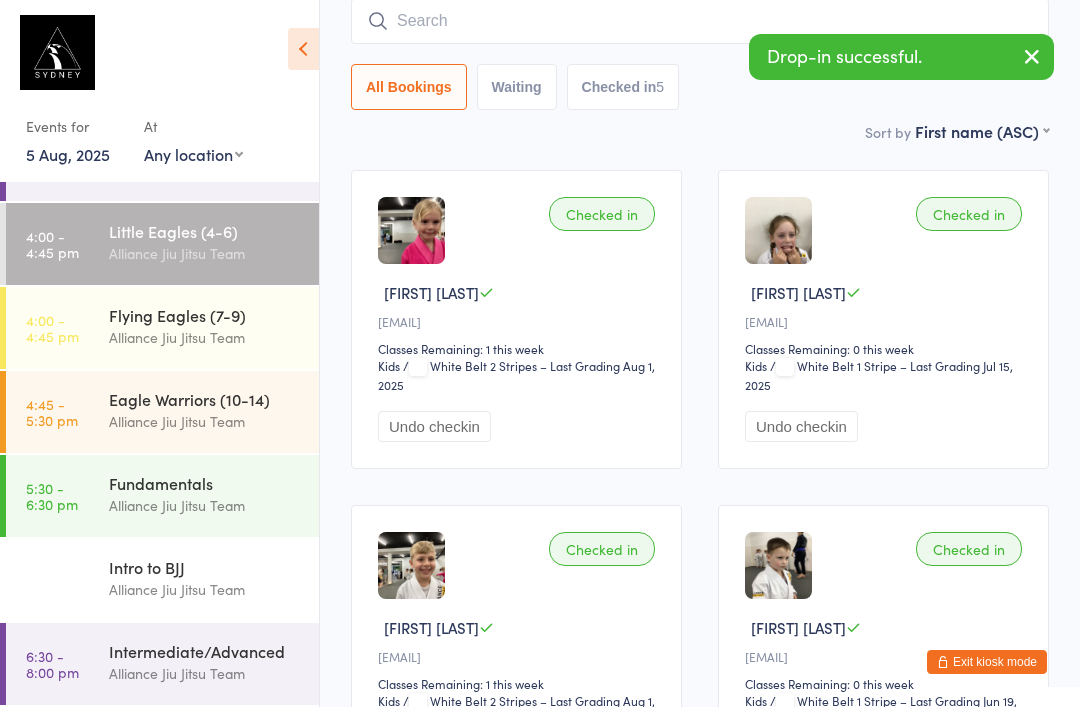 click at bounding box center [700, 21] 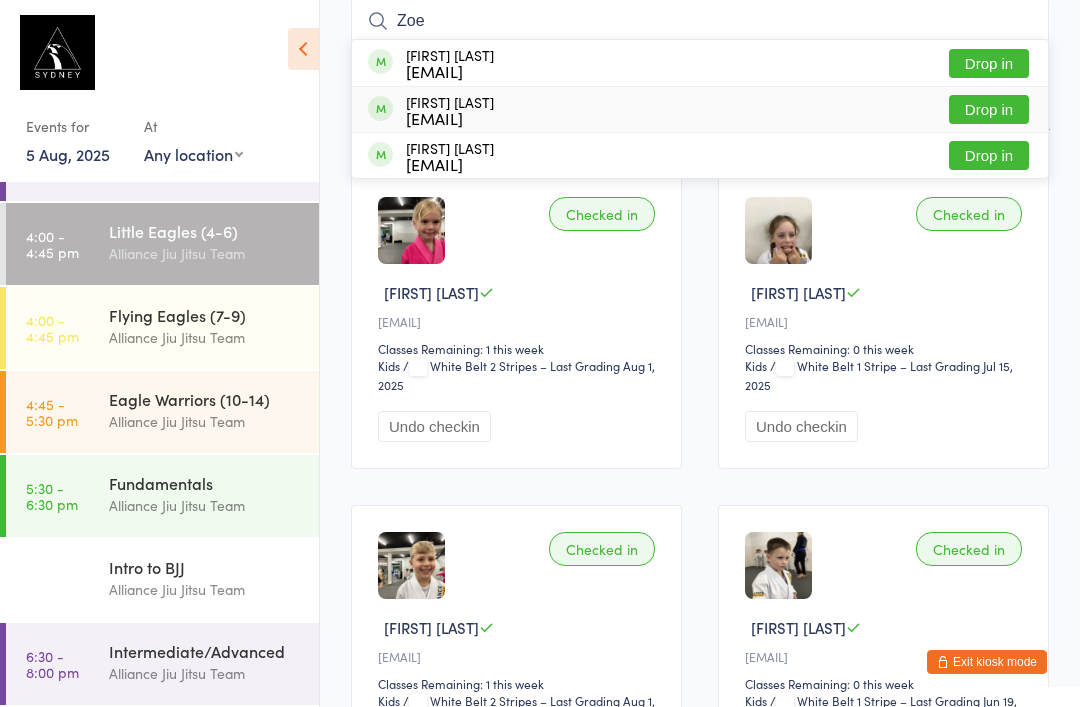 type on "Zoe" 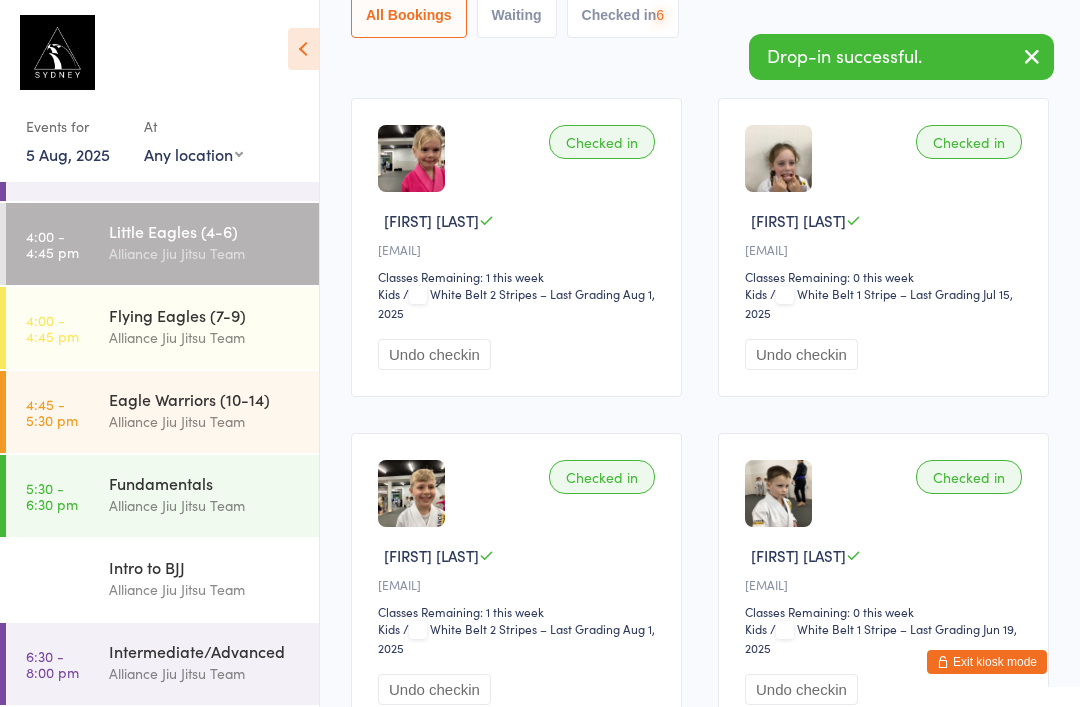 scroll, scrollTop: 733, scrollLeft: 0, axis: vertical 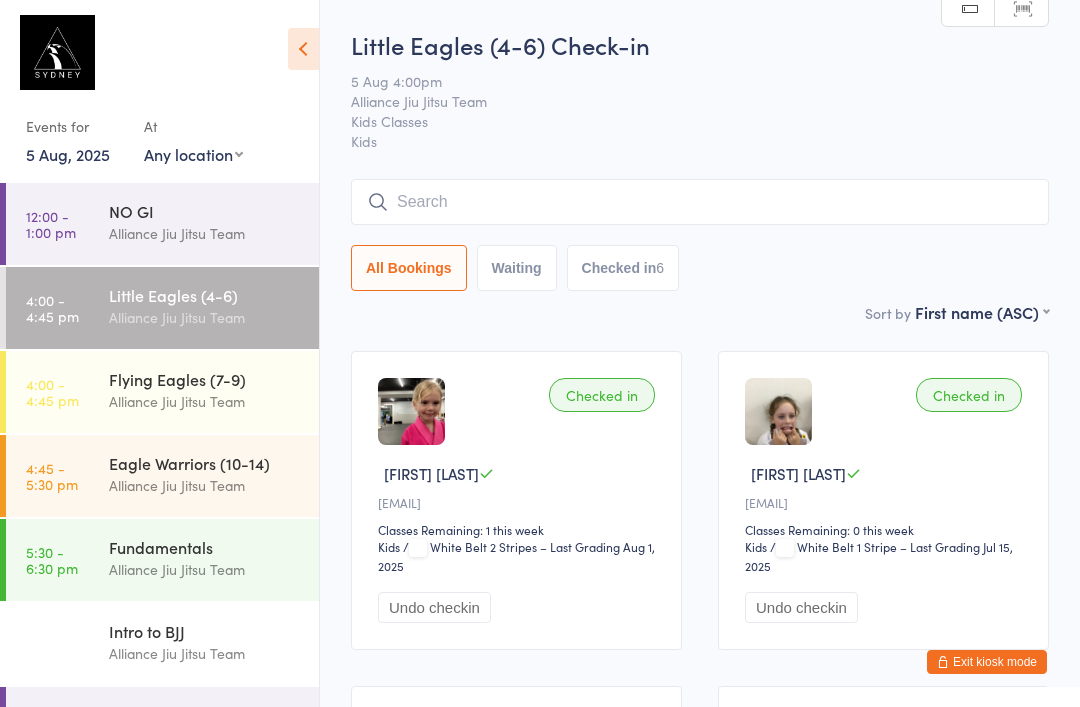 click at bounding box center (700, 202) 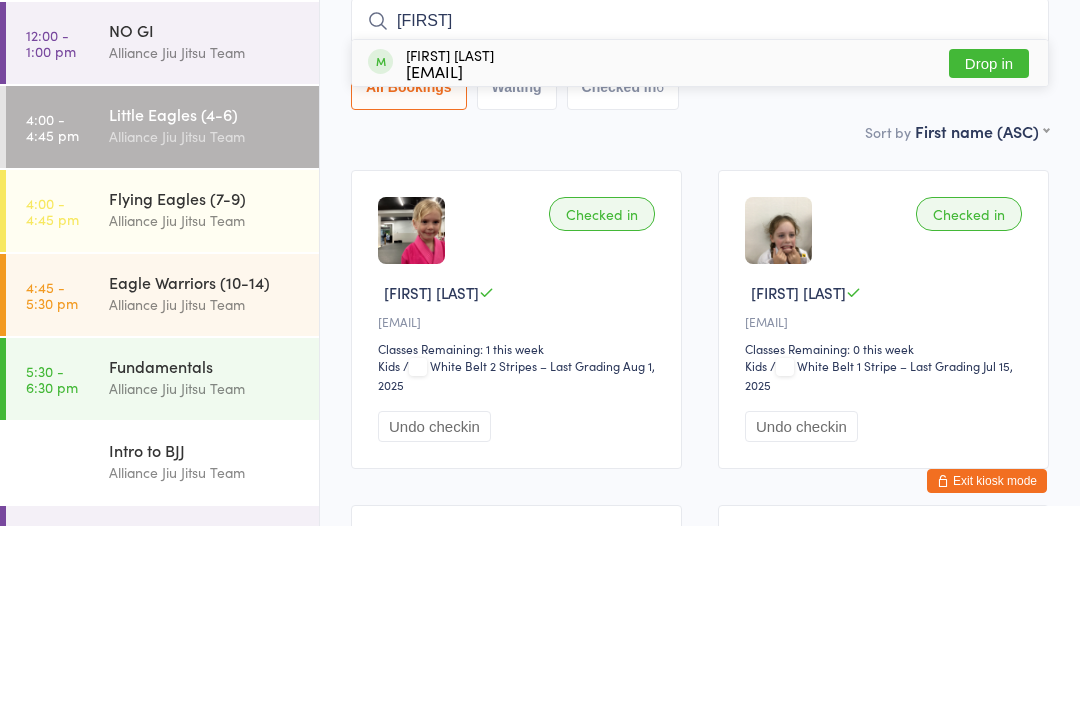 type on "[FIRST]" 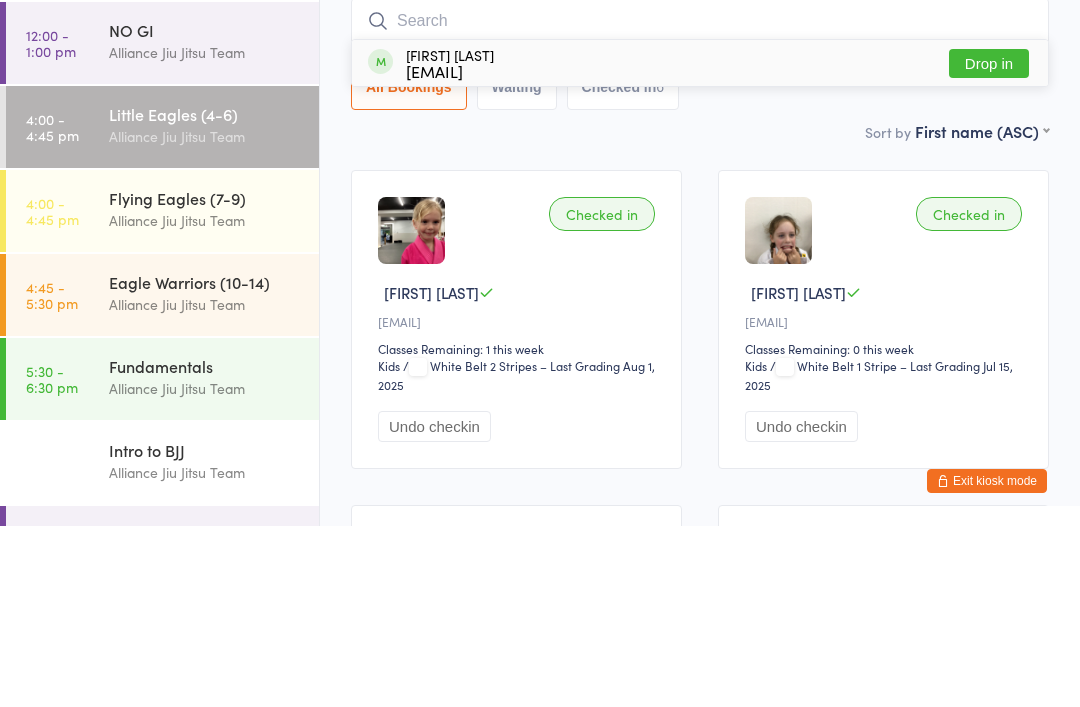 scroll, scrollTop: 181, scrollLeft: 0, axis: vertical 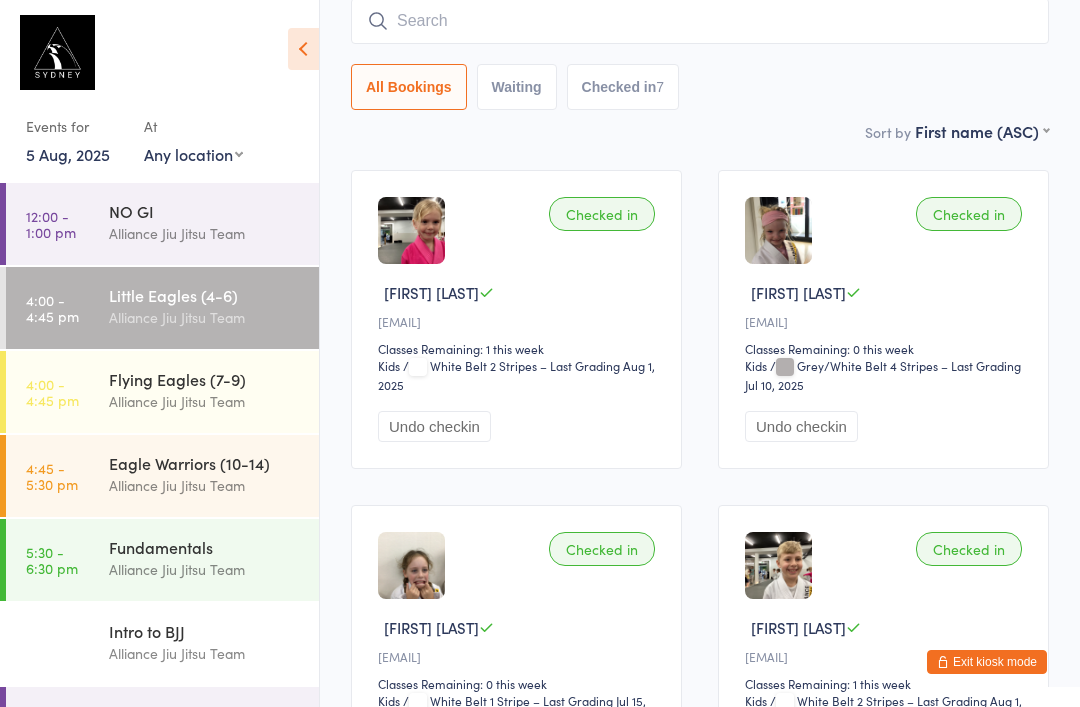 click at bounding box center [700, 21] 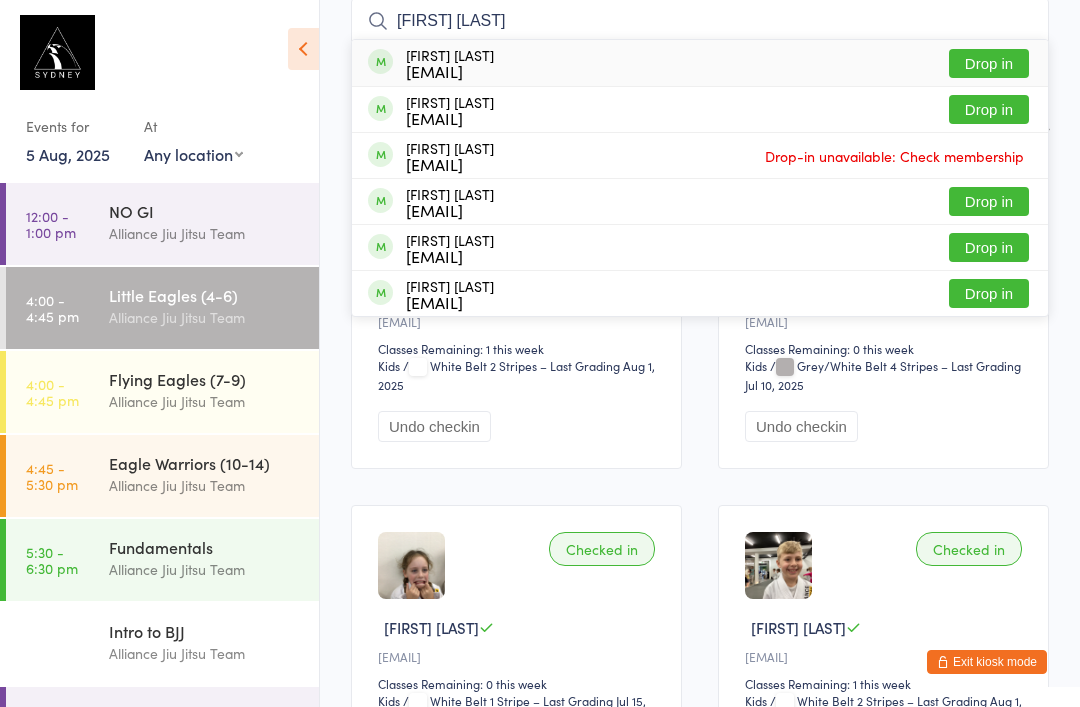 type on "[FIRST] [LAST]" 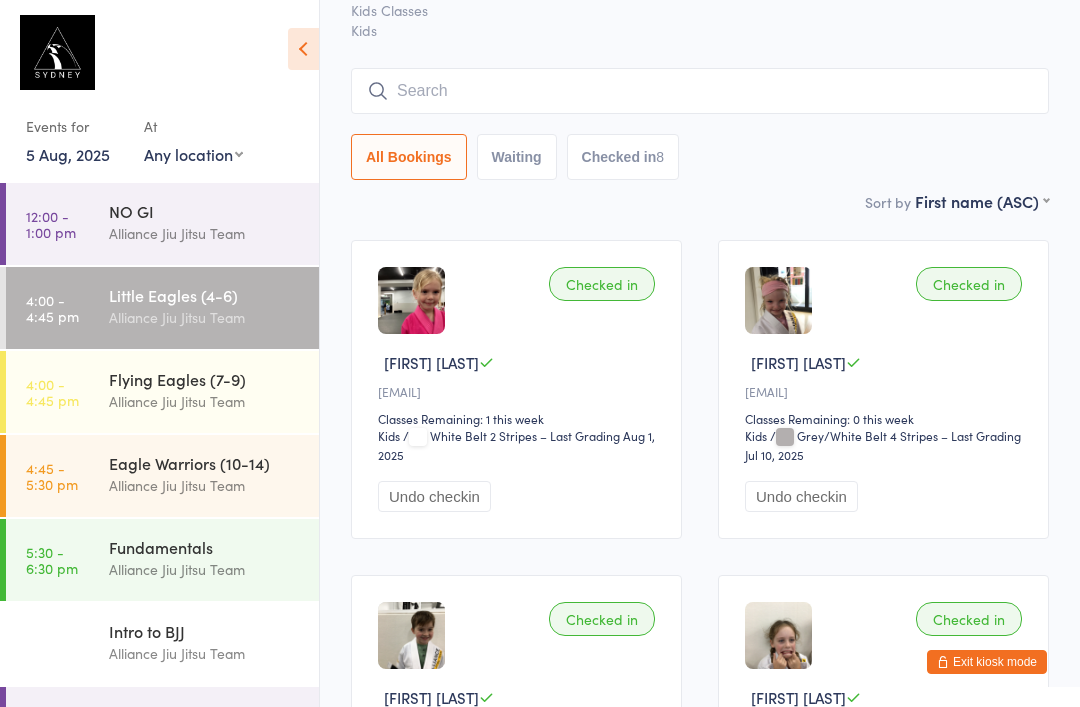 scroll, scrollTop: 0, scrollLeft: 0, axis: both 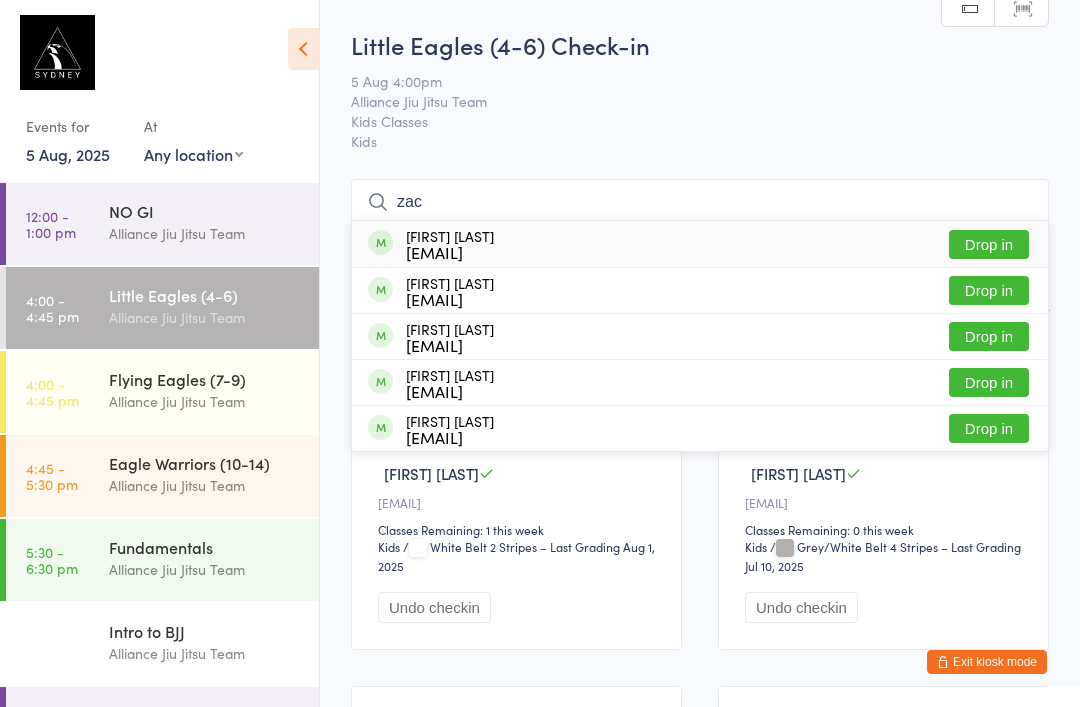 type on "zac" 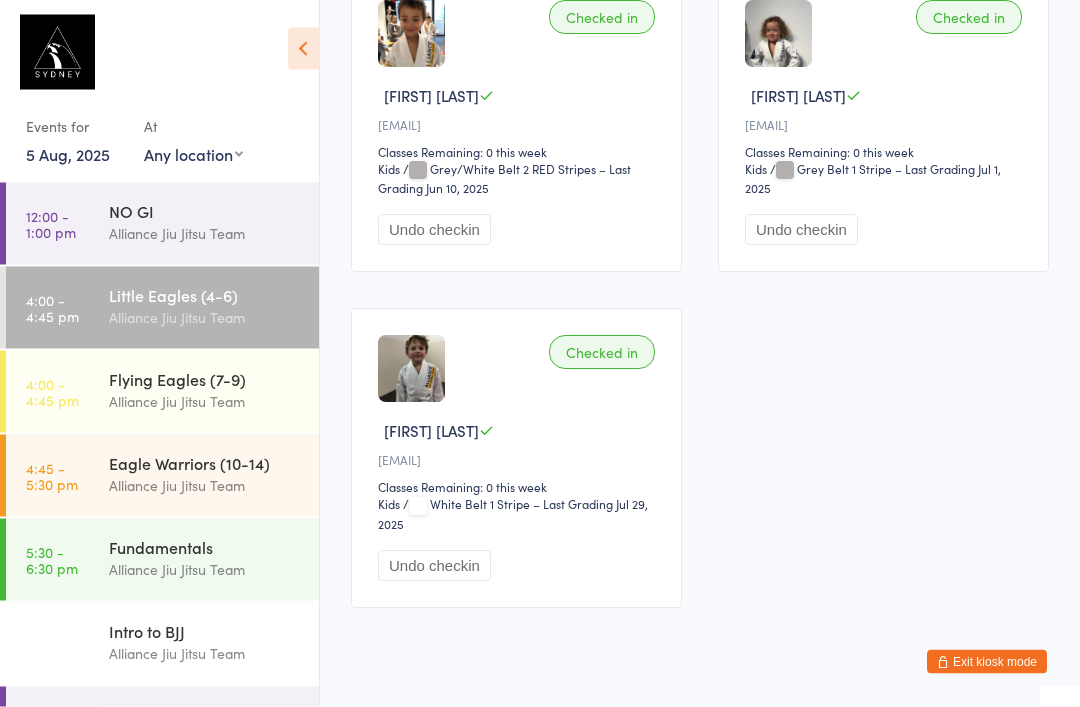 scroll, scrollTop: 729, scrollLeft: 0, axis: vertical 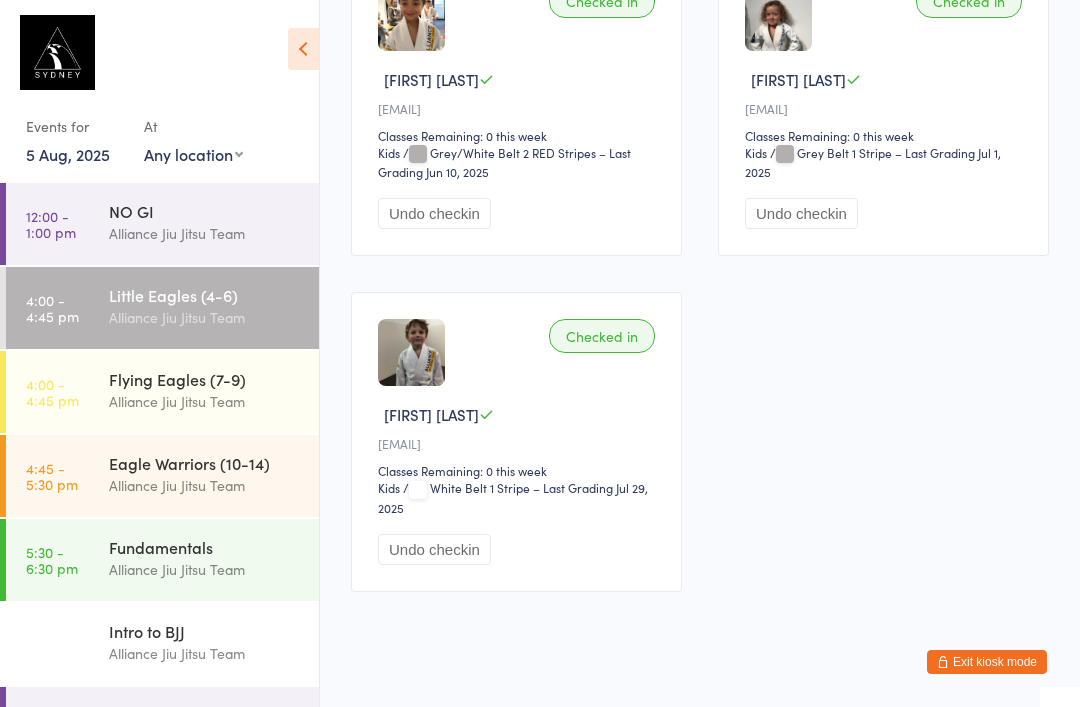 click on "Eagle Warriors (10-14)" at bounding box center [205, 463] 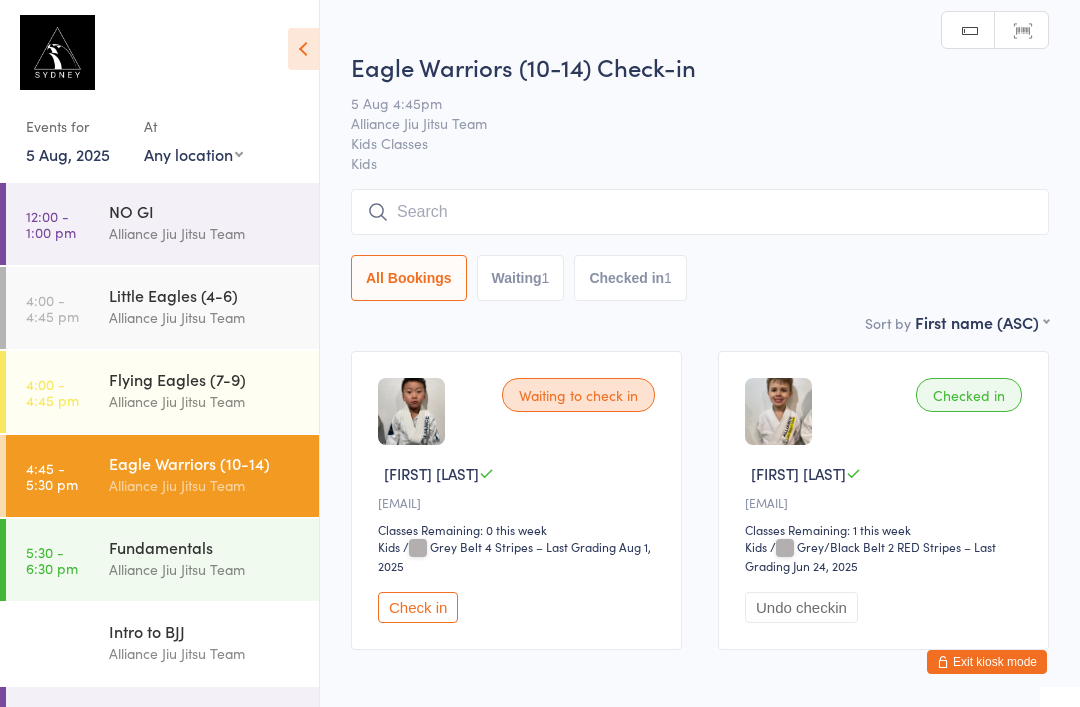 click at bounding box center [700, 212] 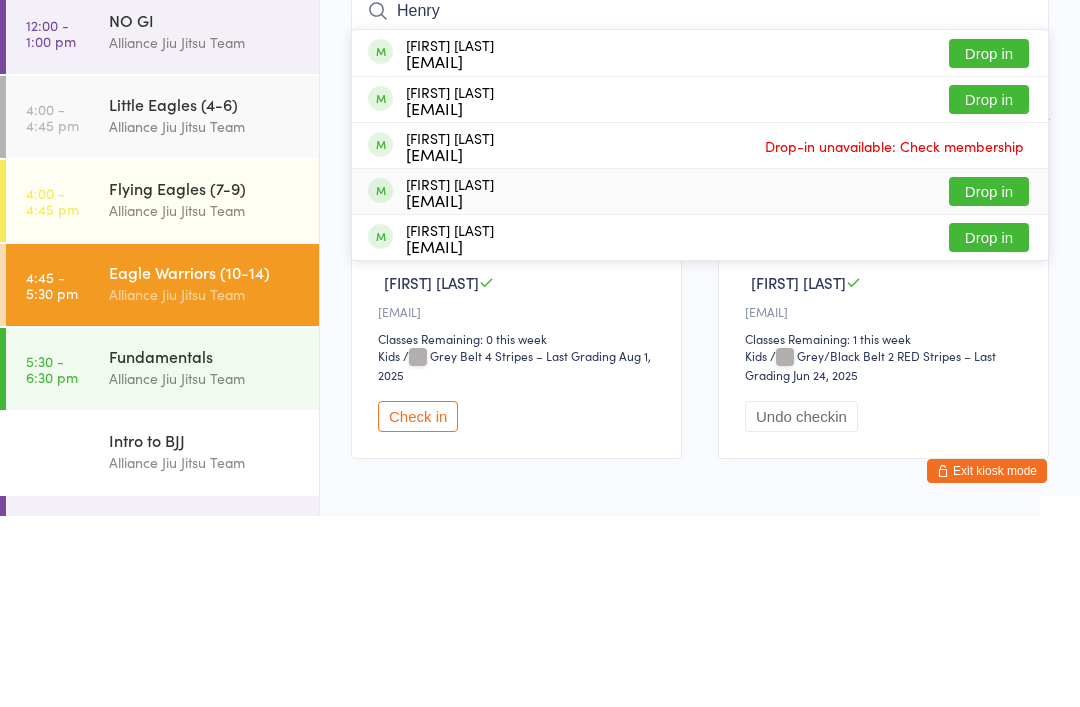 type on "Henry" 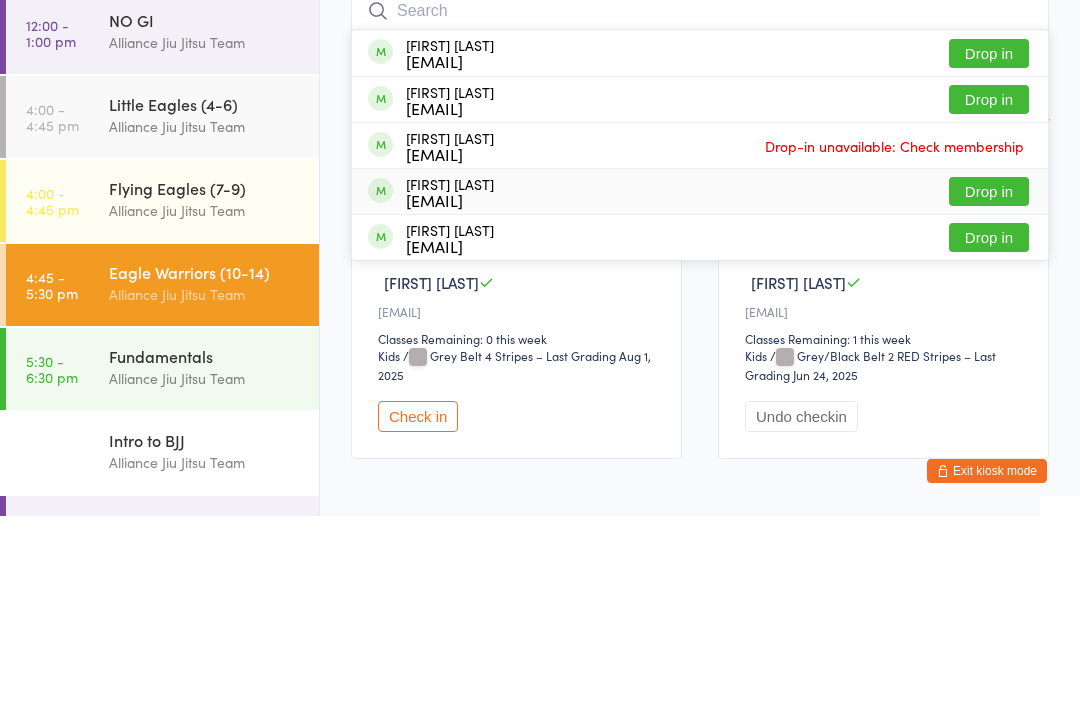 scroll, scrollTop: 108, scrollLeft: 0, axis: vertical 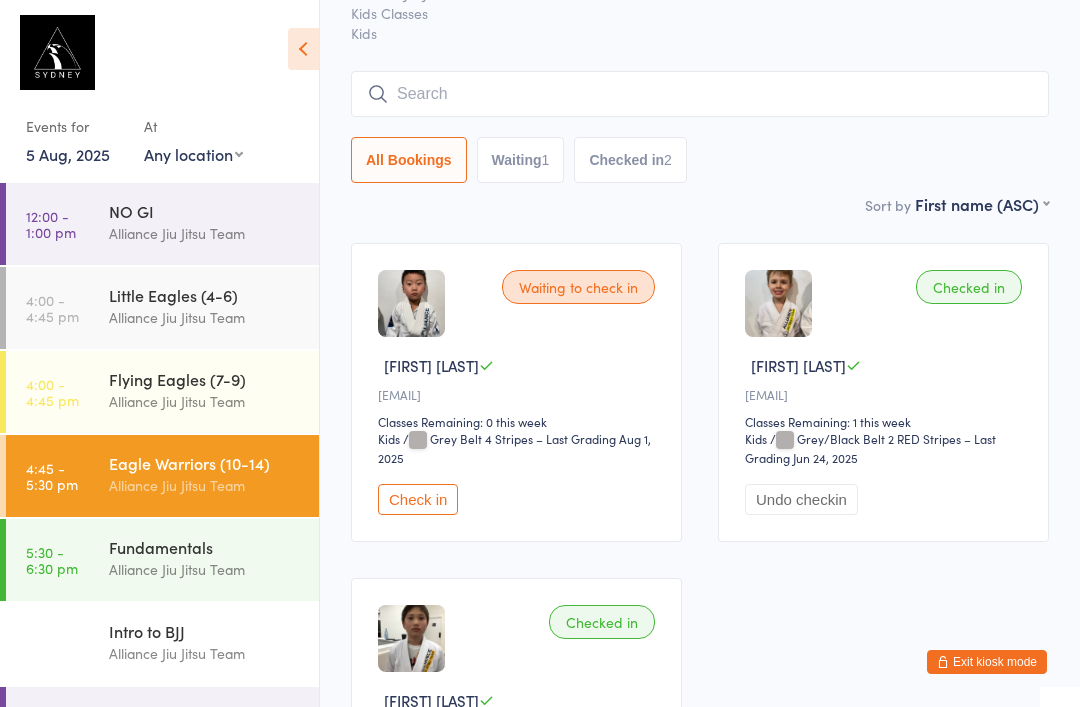 click on "Little Eagles (4-6)" at bounding box center [205, 295] 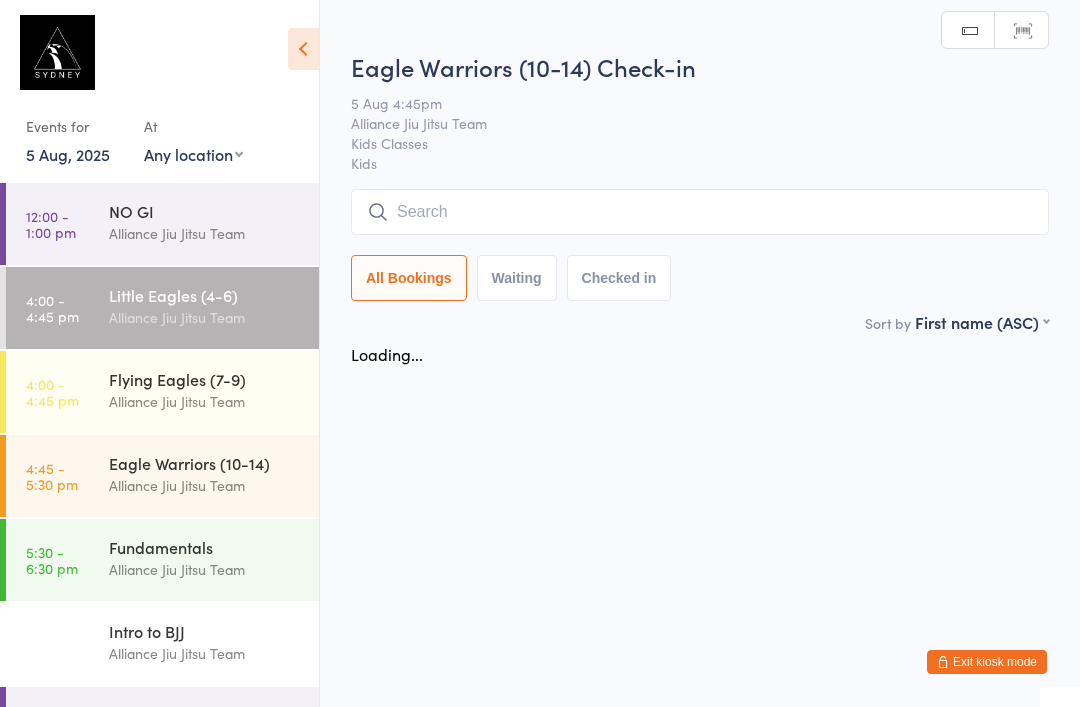 scroll, scrollTop: 0, scrollLeft: 0, axis: both 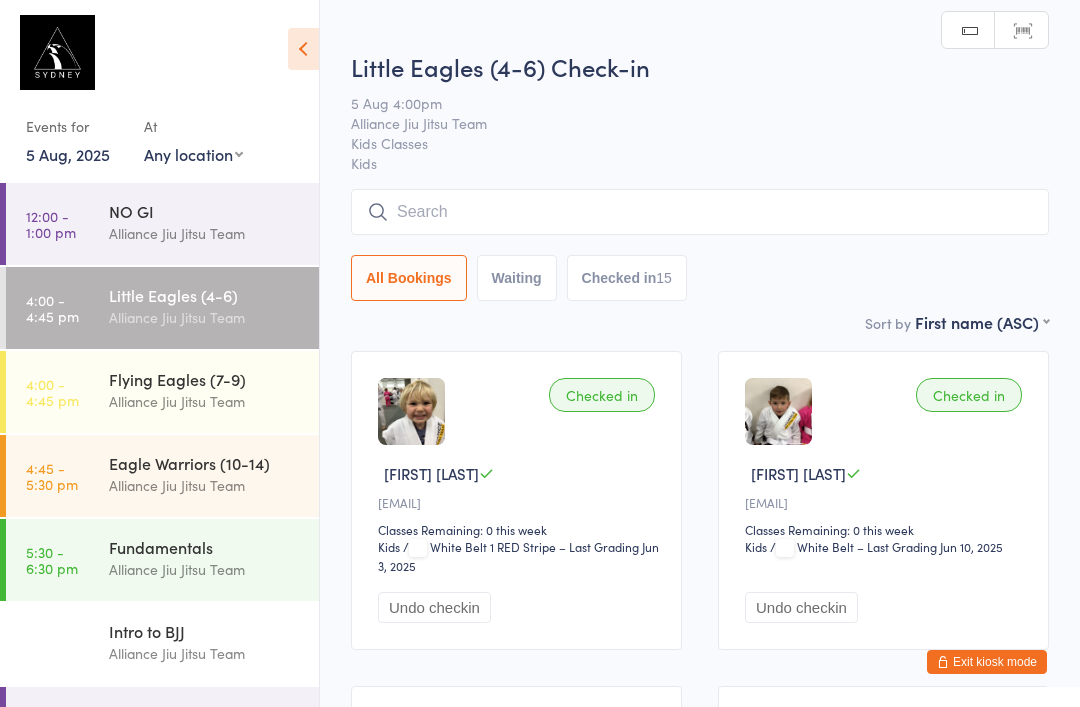 click at bounding box center [700, 212] 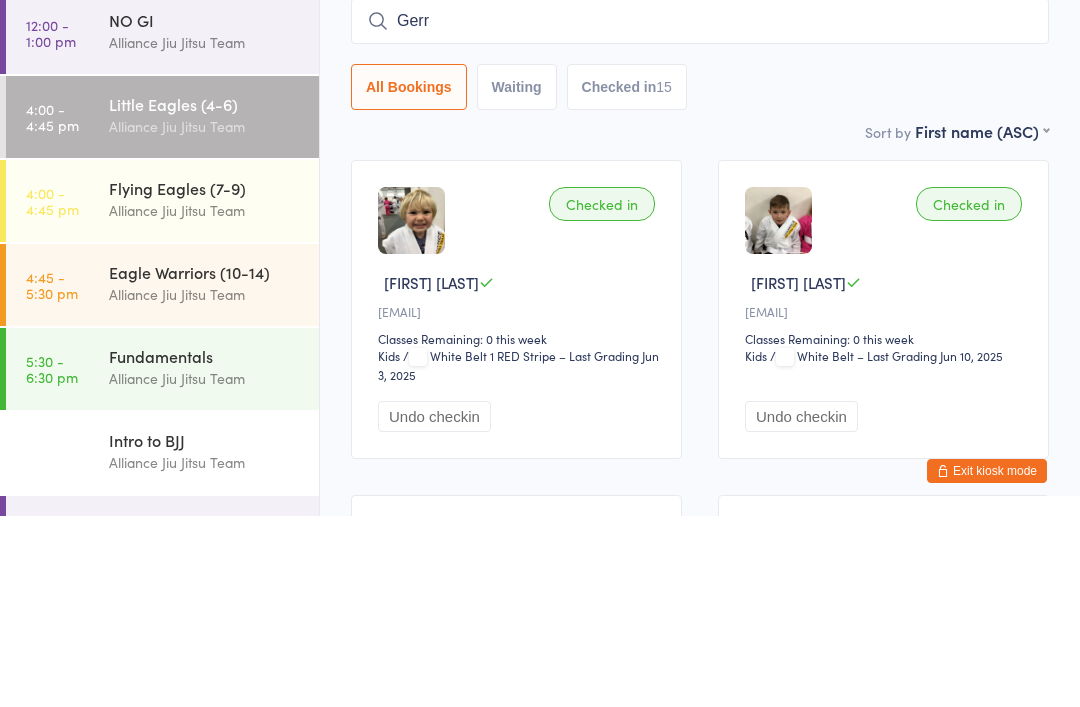 type on "Gerry" 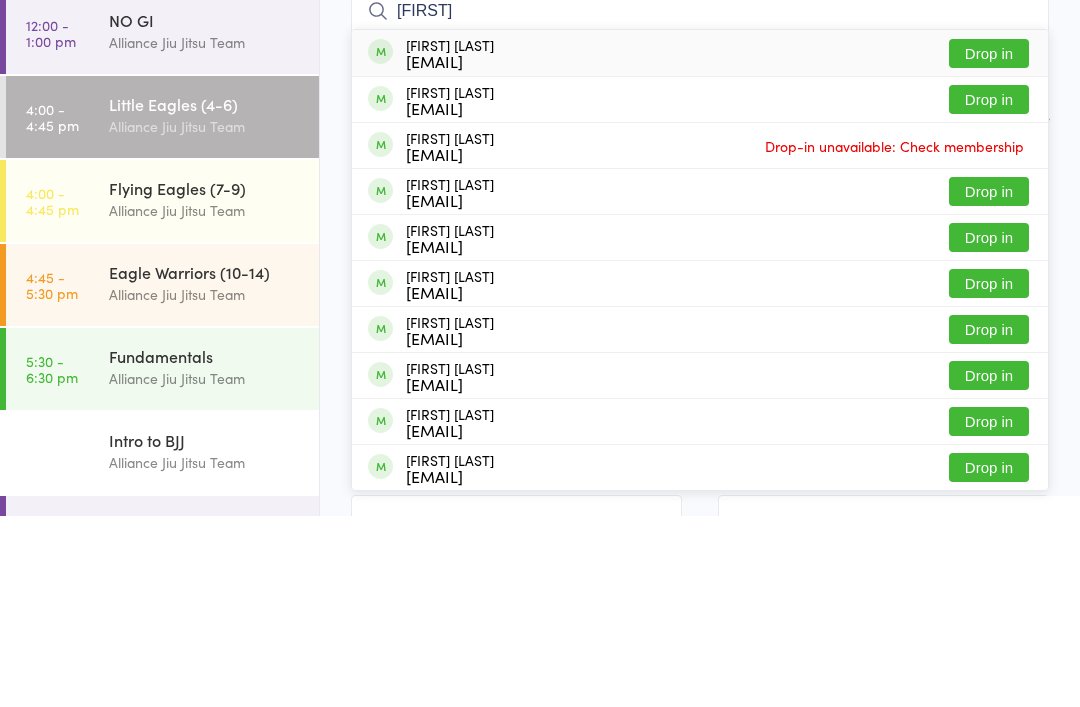 type on "[FIRST]" 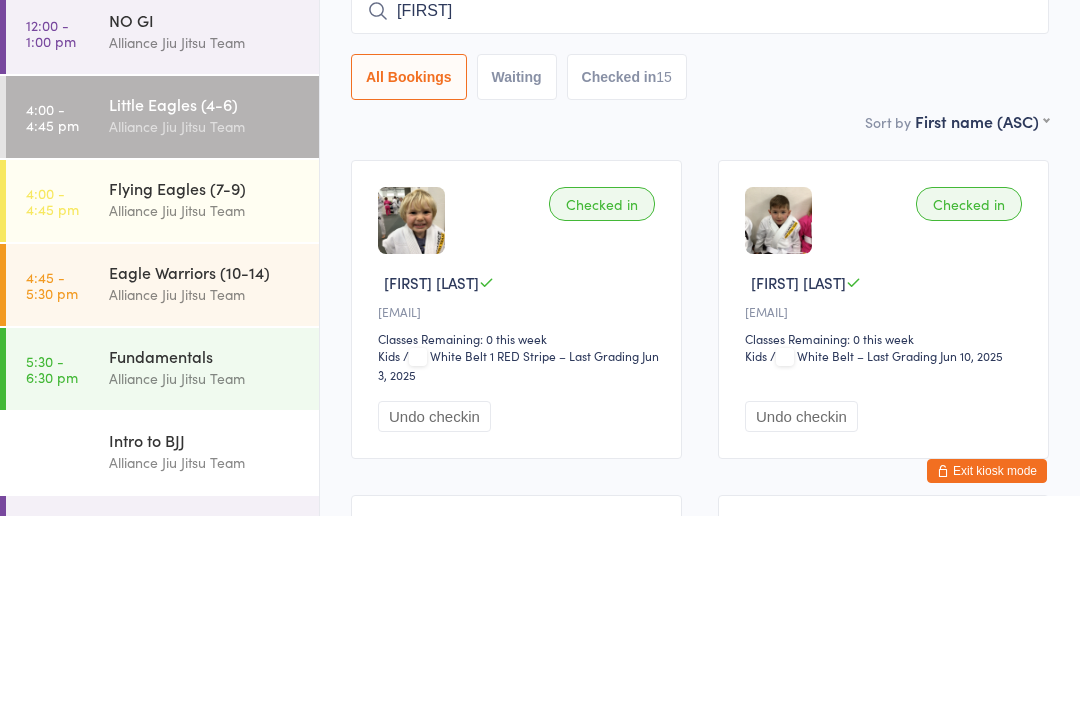type 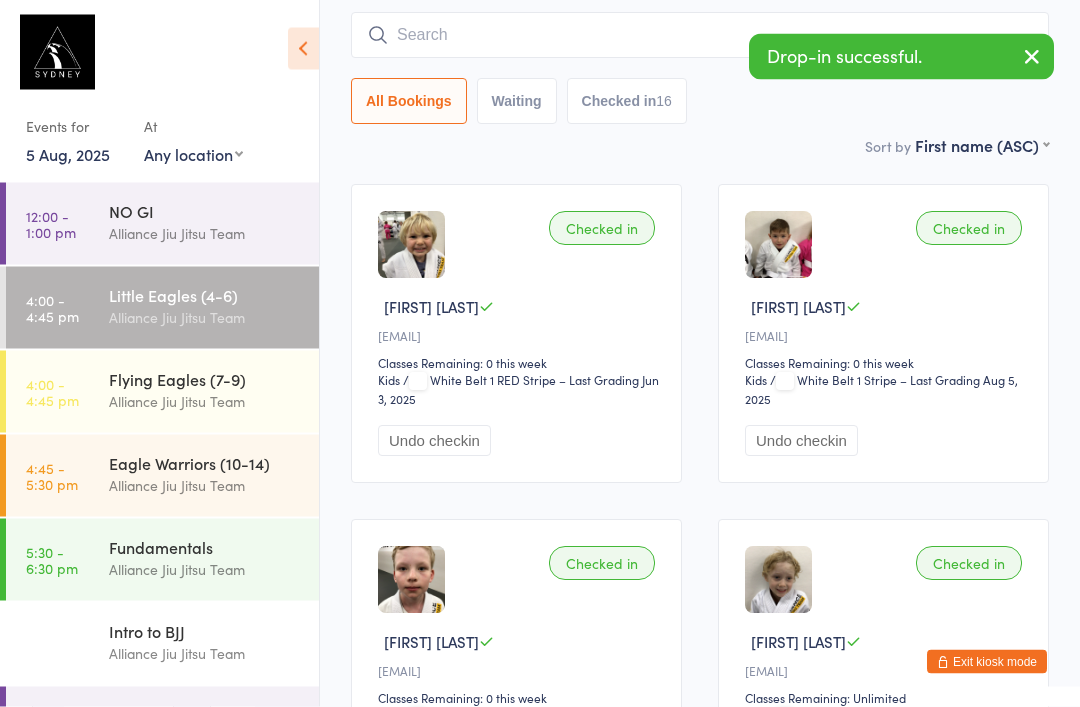 scroll, scrollTop: 167, scrollLeft: 0, axis: vertical 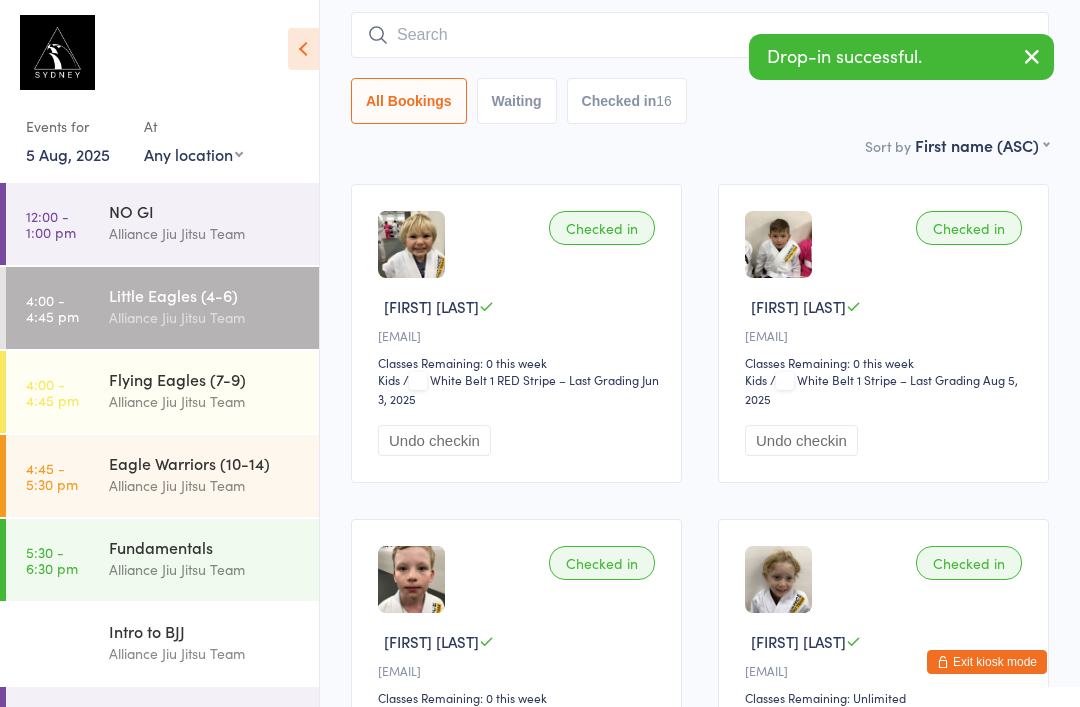 click on "Flying Eagles (7-9)" at bounding box center [205, 379] 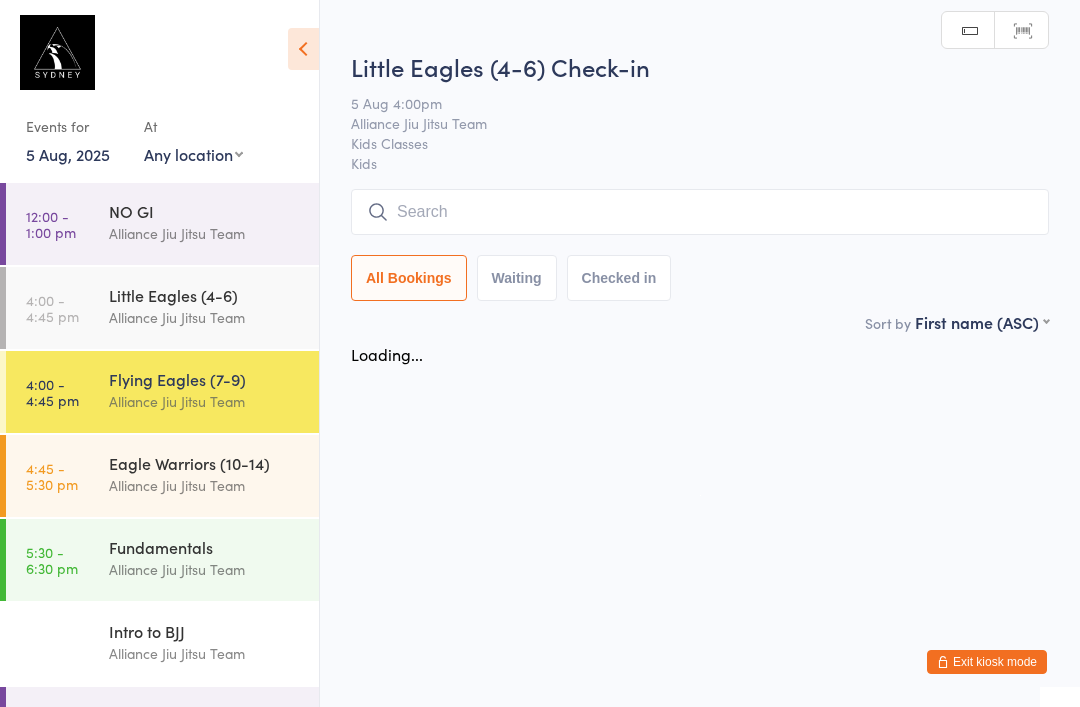 scroll, scrollTop: 0, scrollLeft: 0, axis: both 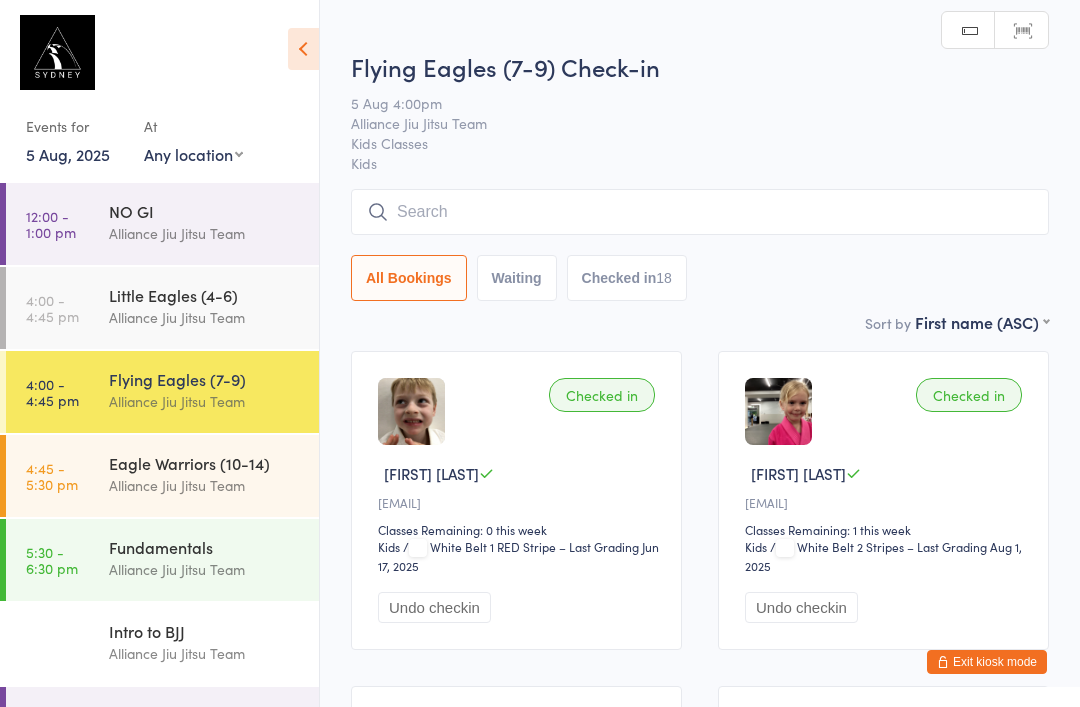 click on "Alliance Jiu Jitsu Team" at bounding box center [205, 317] 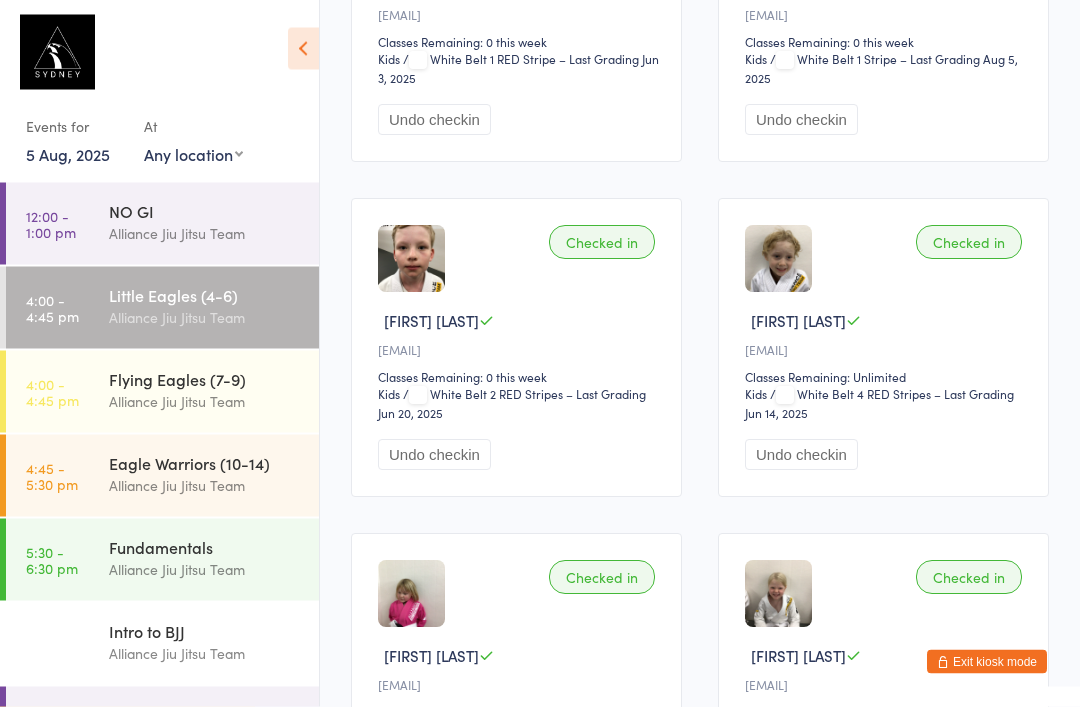 scroll, scrollTop: 494, scrollLeft: 0, axis: vertical 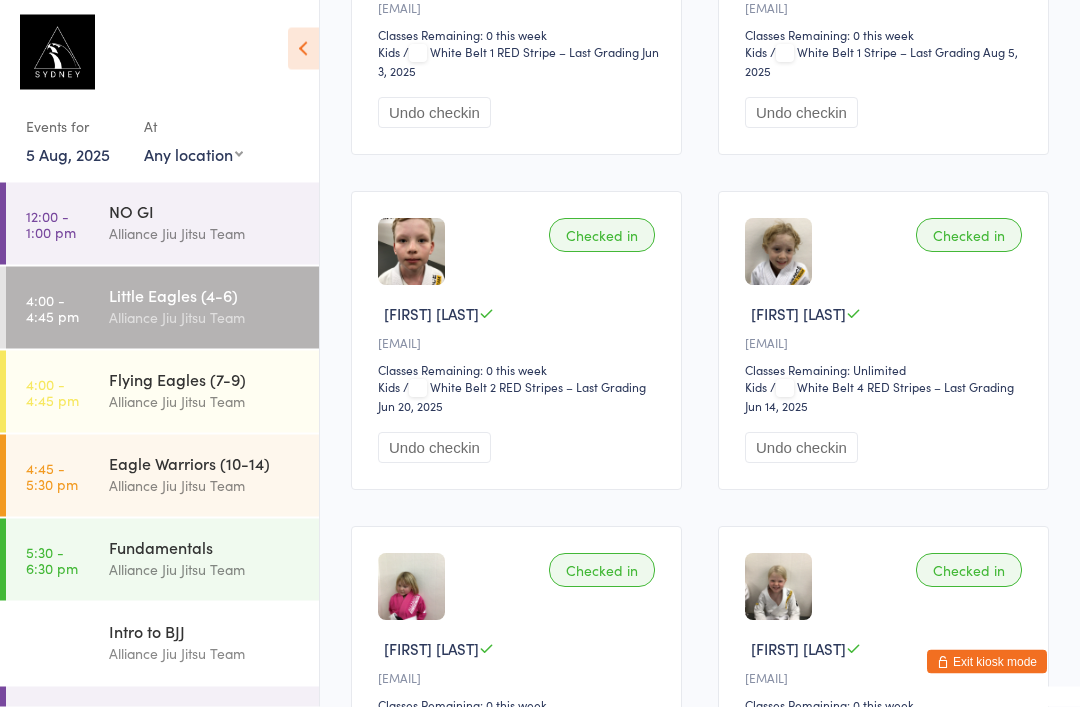 click on "Undo checkin" at bounding box center [434, 448] 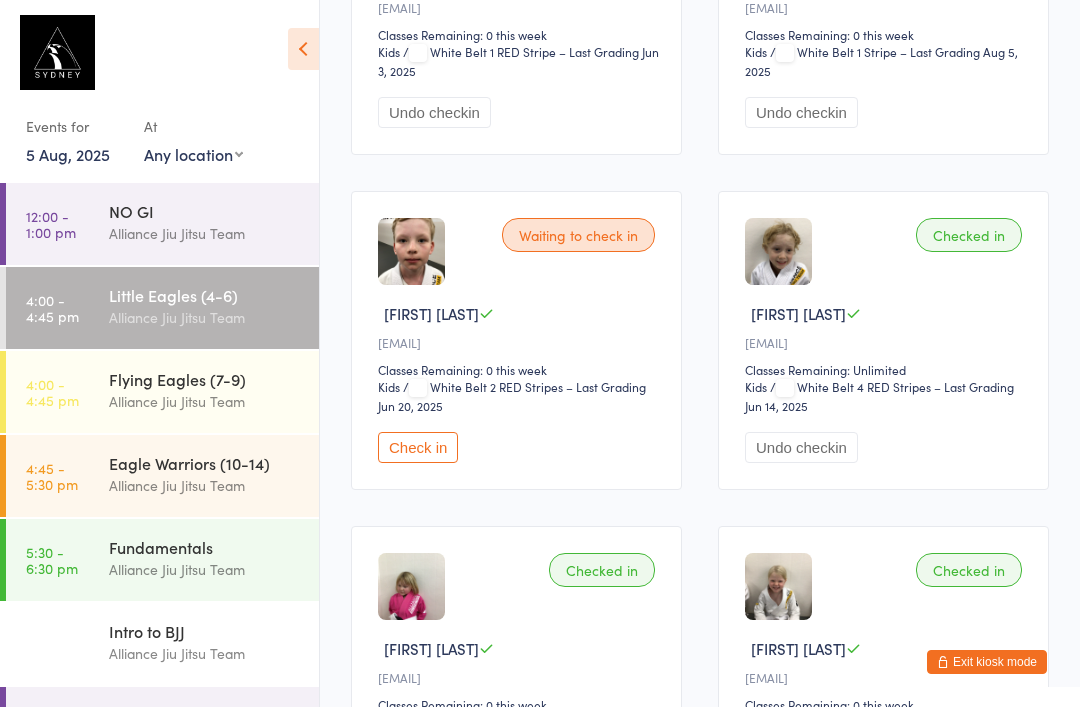 click on "Alliance Jiu Jitsu Team" at bounding box center [205, 401] 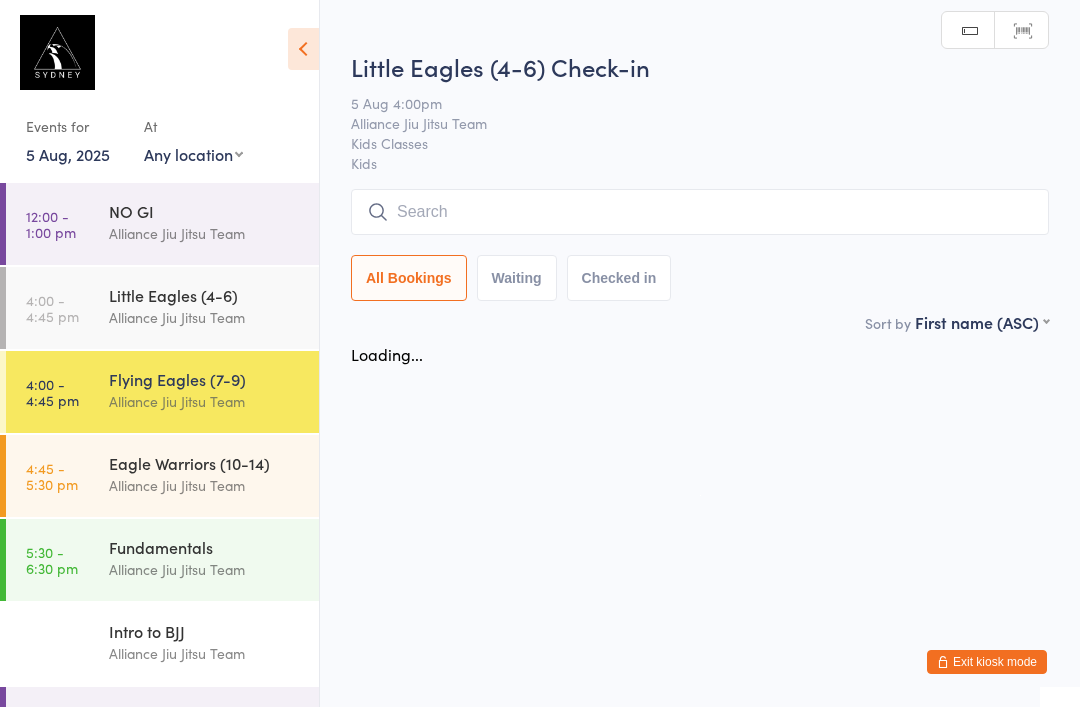 scroll, scrollTop: 0, scrollLeft: 0, axis: both 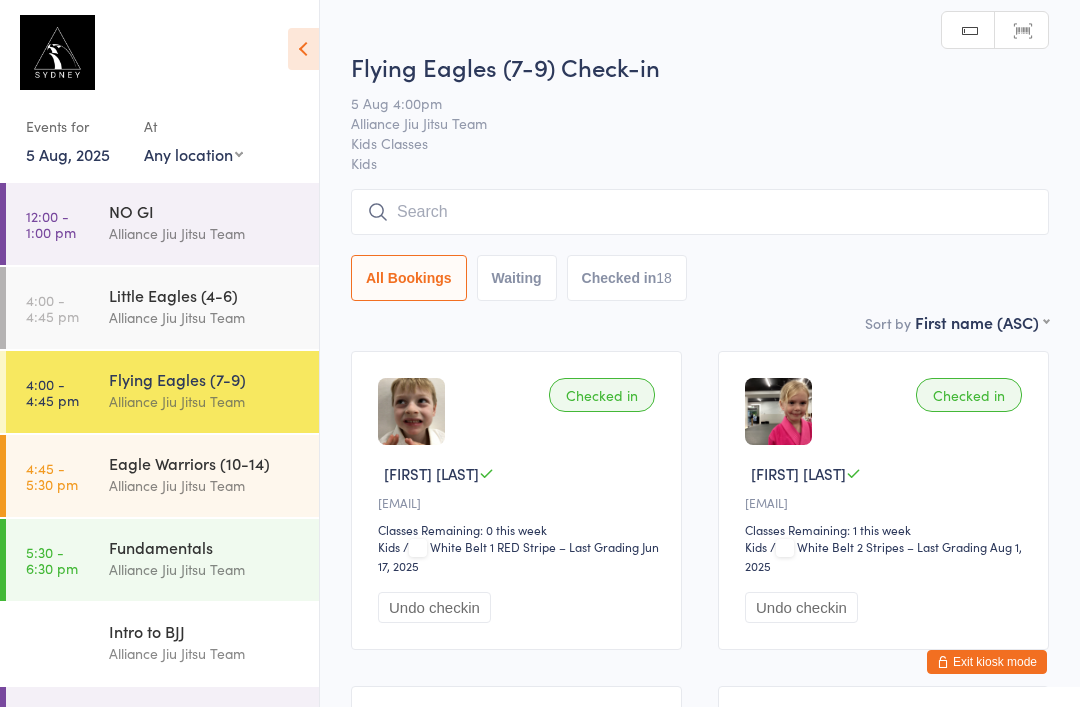 click on "Alliance Jiu Jitsu Team" at bounding box center (205, 485) 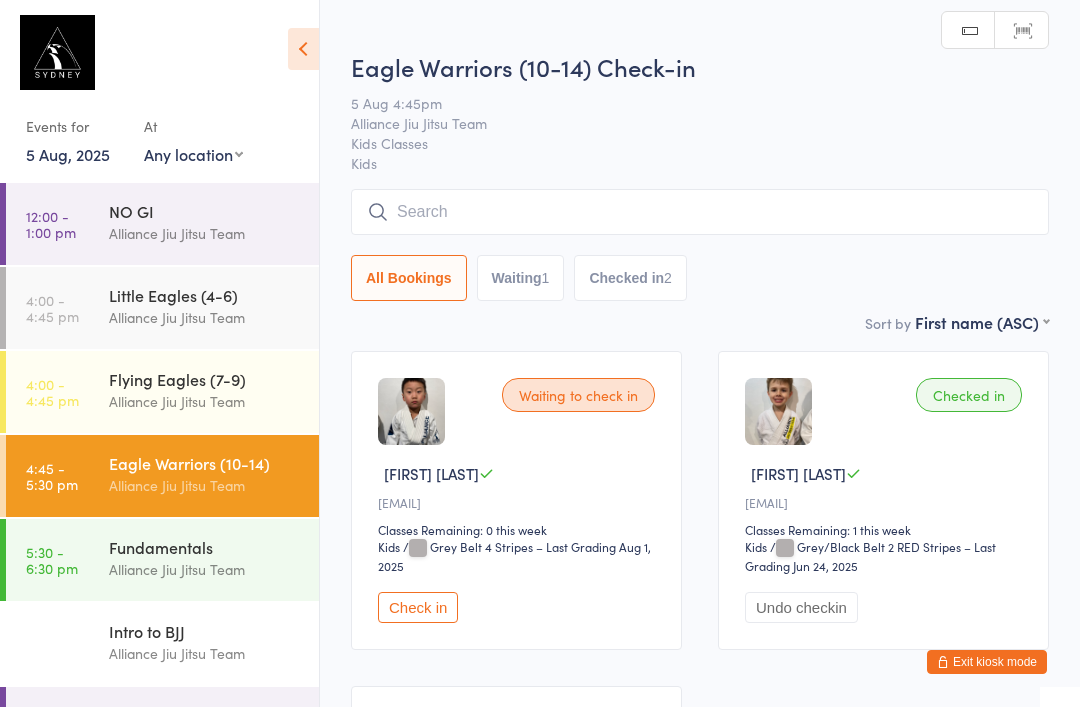 click at bounding box center [700, 212] 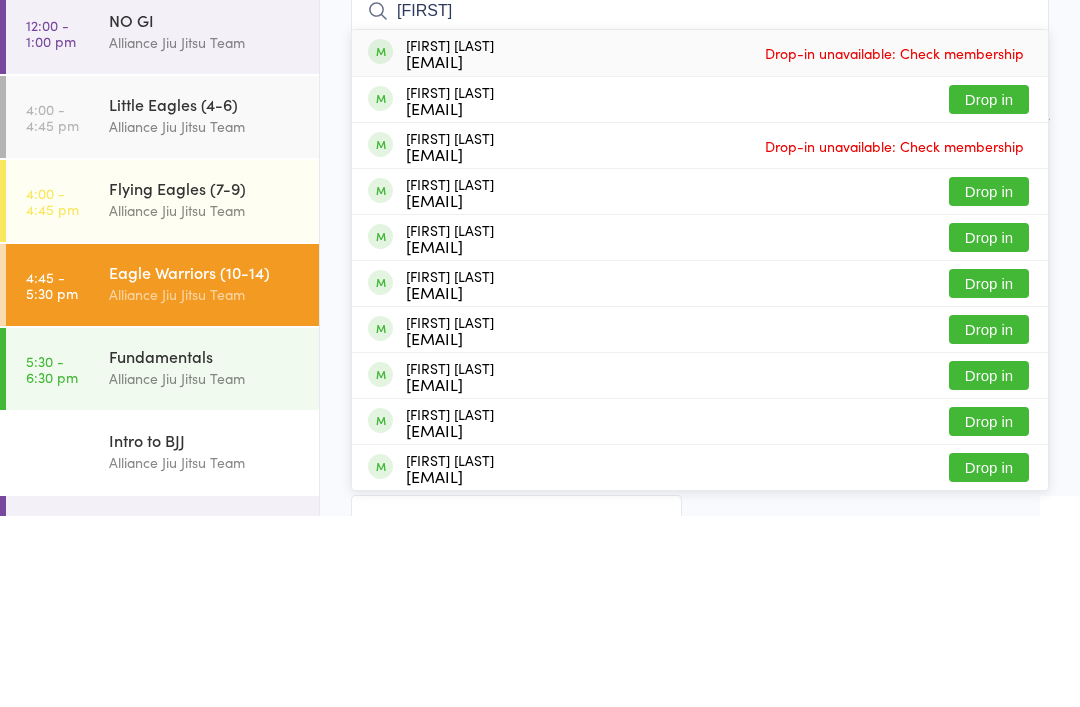 type on "[FIRST]" 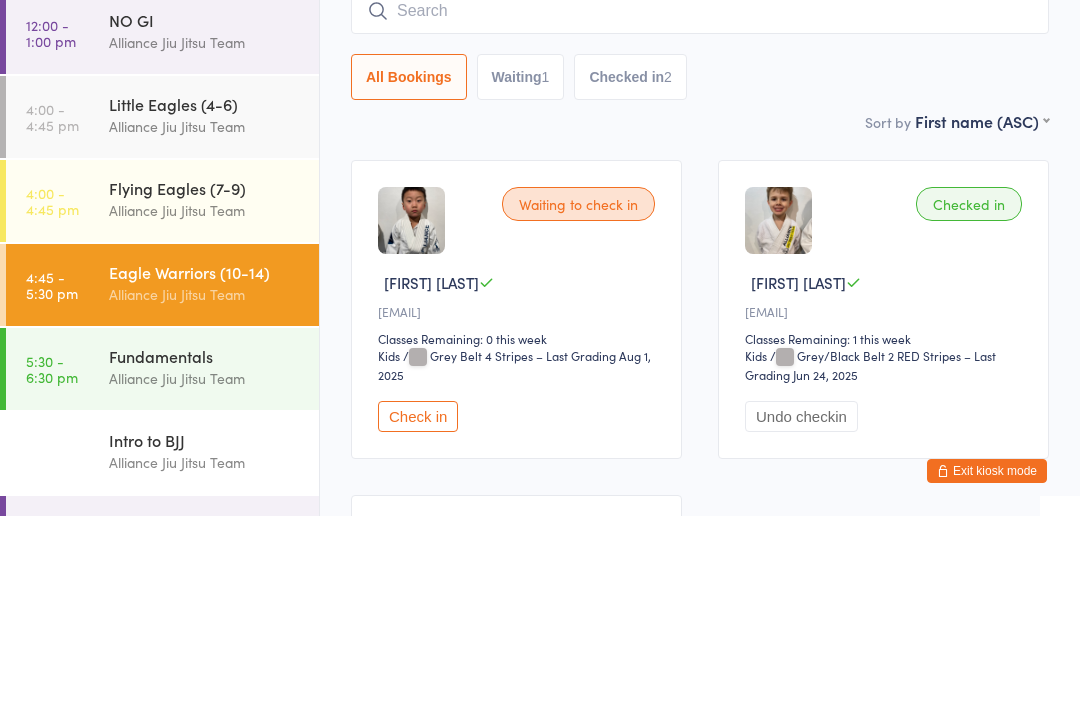 scroll, scrollTop: 191, scrollLeft: 0, axis: vertical 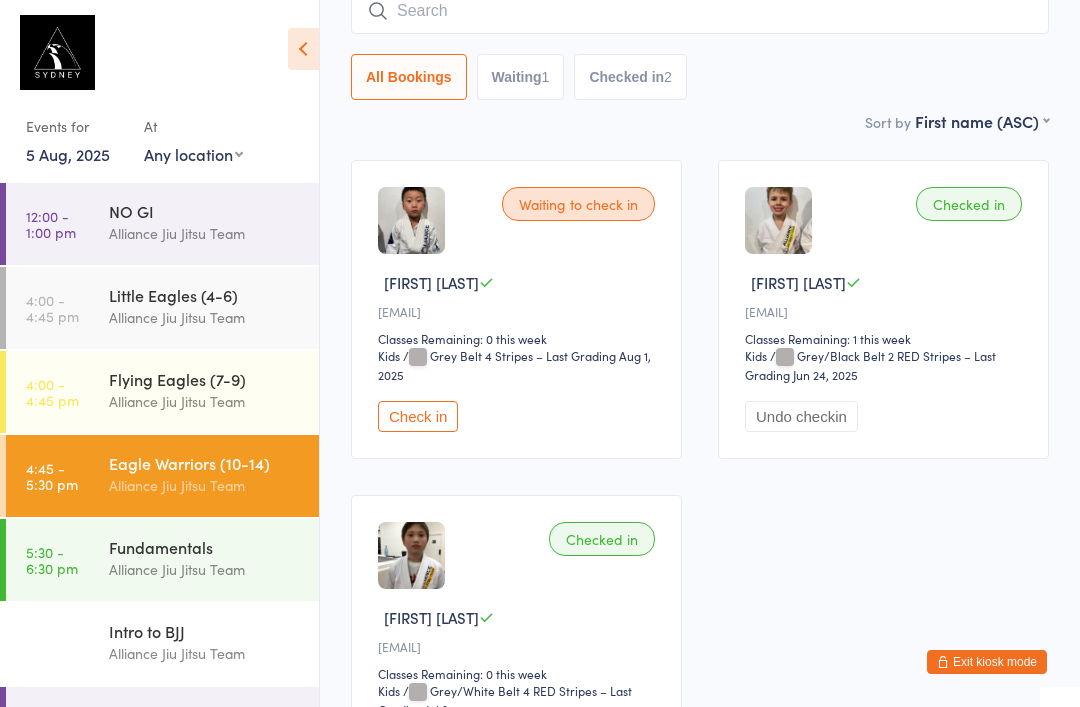 click on "Alliance Jiu Jitsu Team" at bounding box center (205, 401) 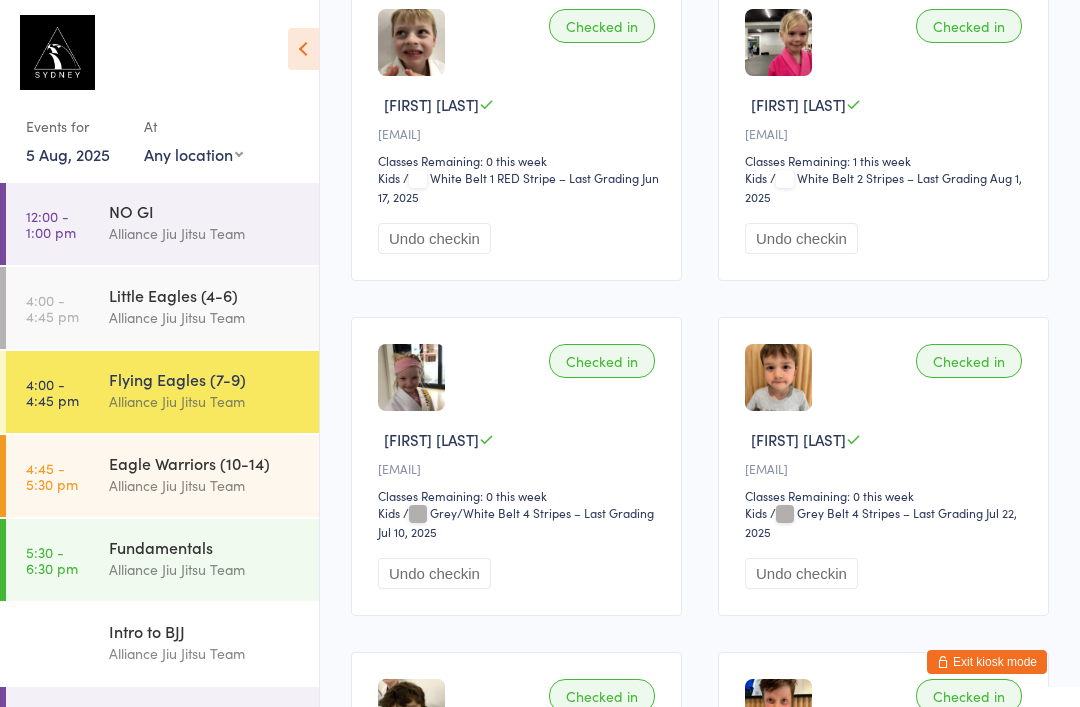 scroll, scrollTop: 366, scrollLeft: 0, axis: vertical 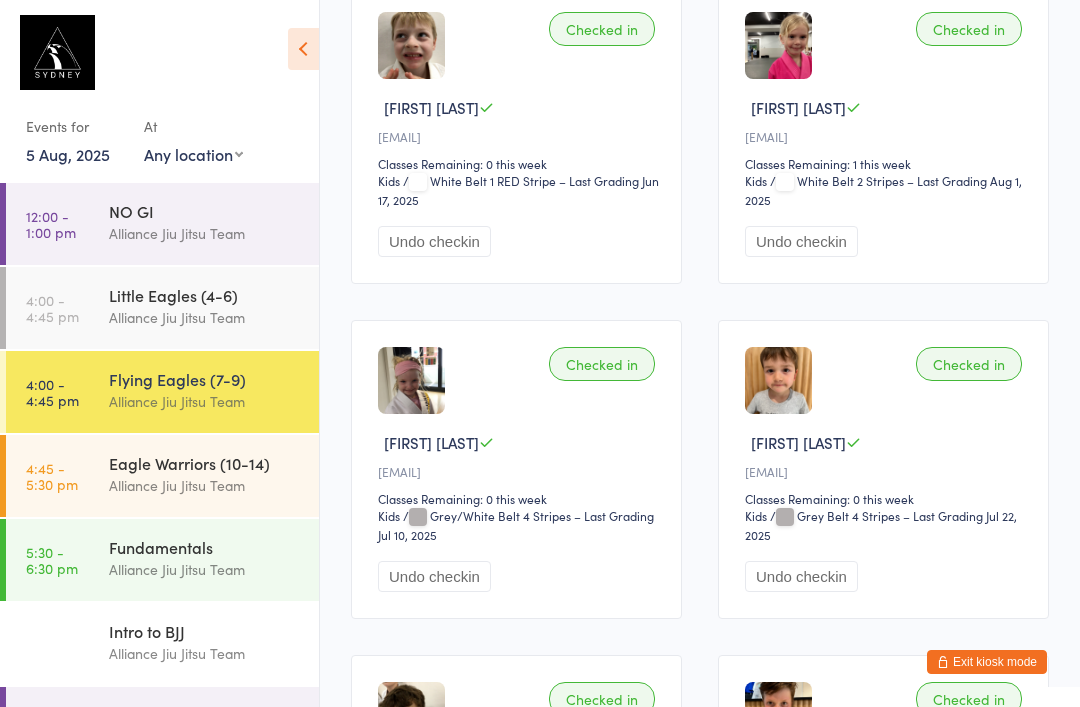 click on "Alliance Jiu Jitsu Team" at bounding box center [205, 485] 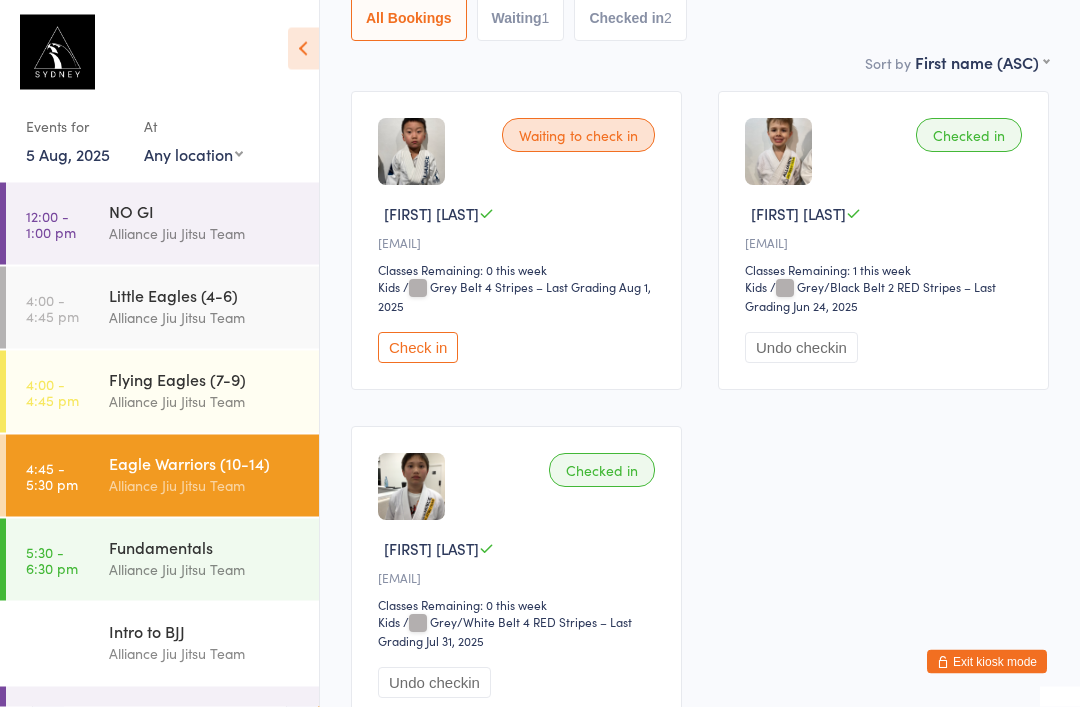 scroll, scrollTop: 244, scrollLeft: 0, axis: vertical 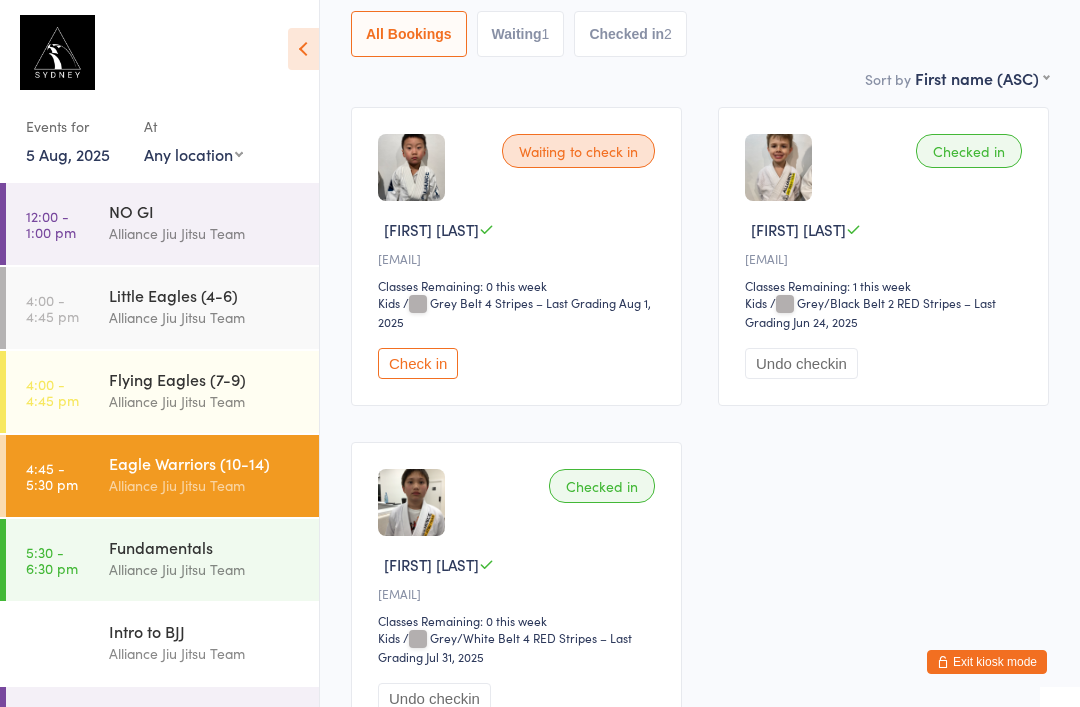 click on "Waiting  1" at bounding box center (521, 34) 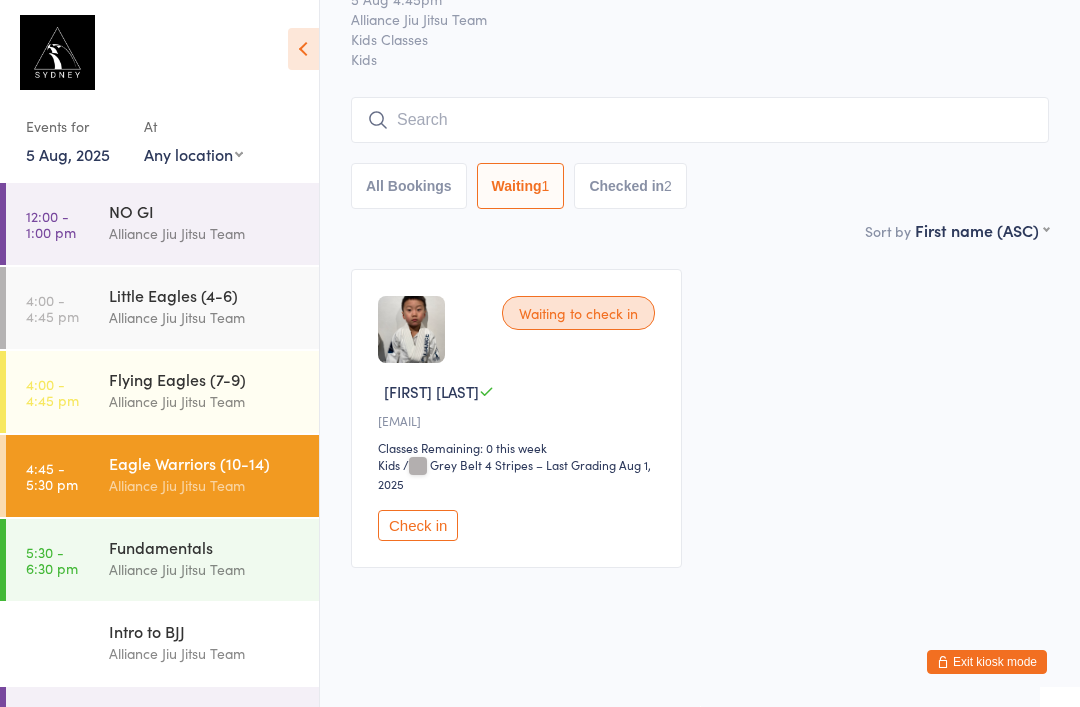 click on "Checked in  2" at bounding box center (630, 186) 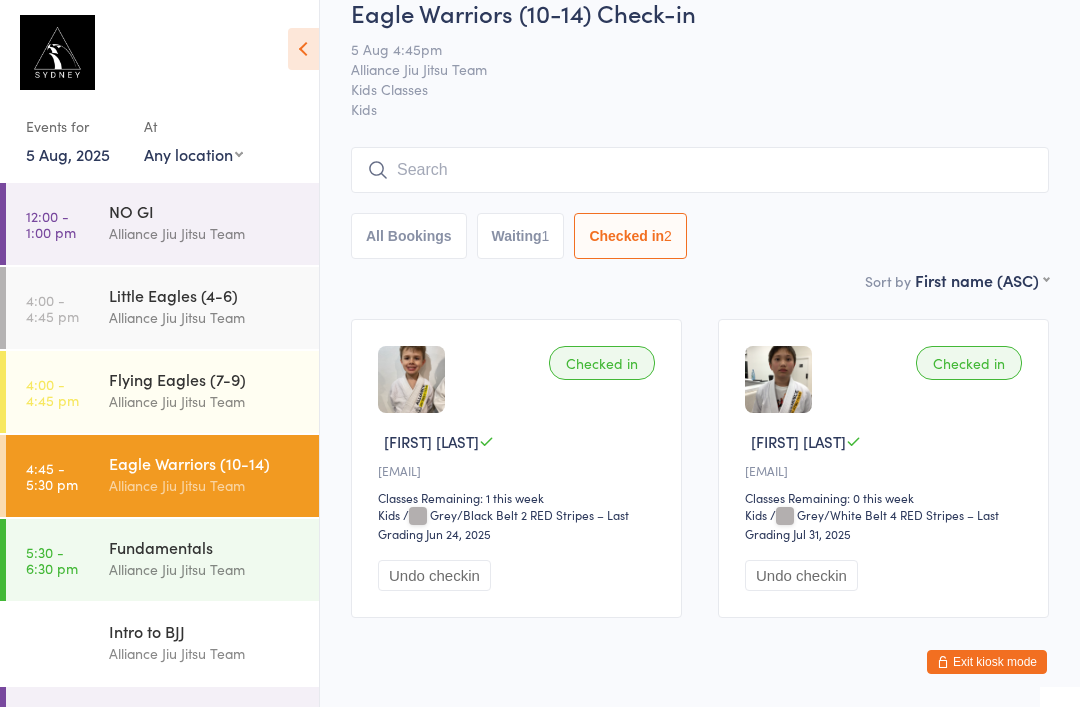 click at bounding box center [700, 170] 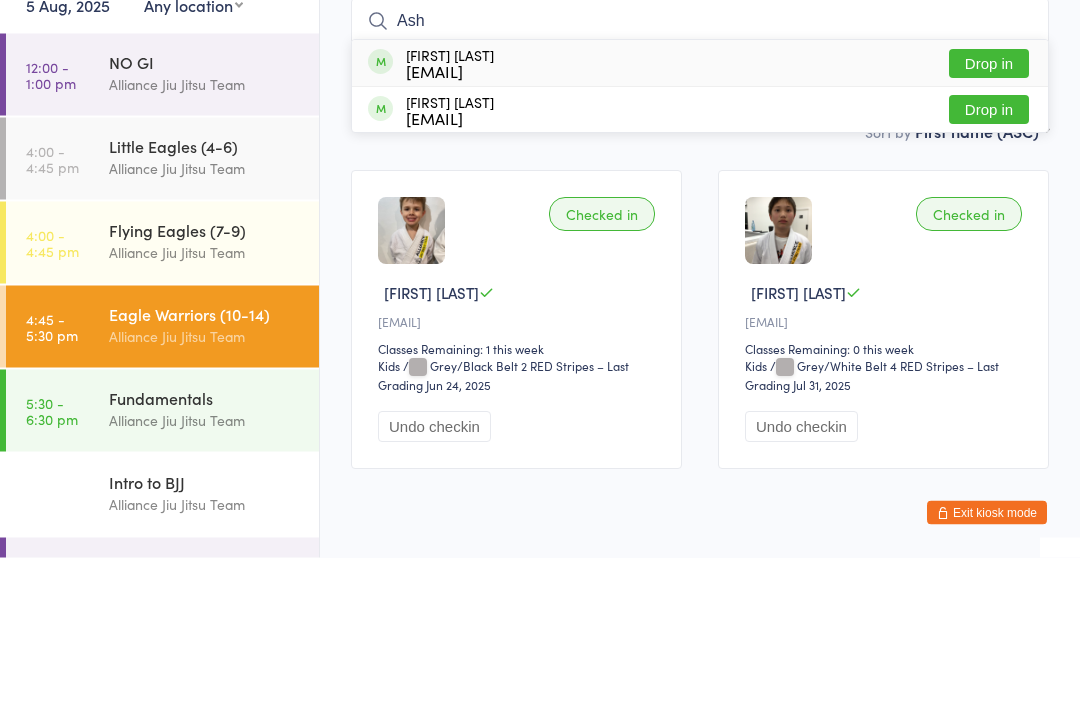 type on "Ash" 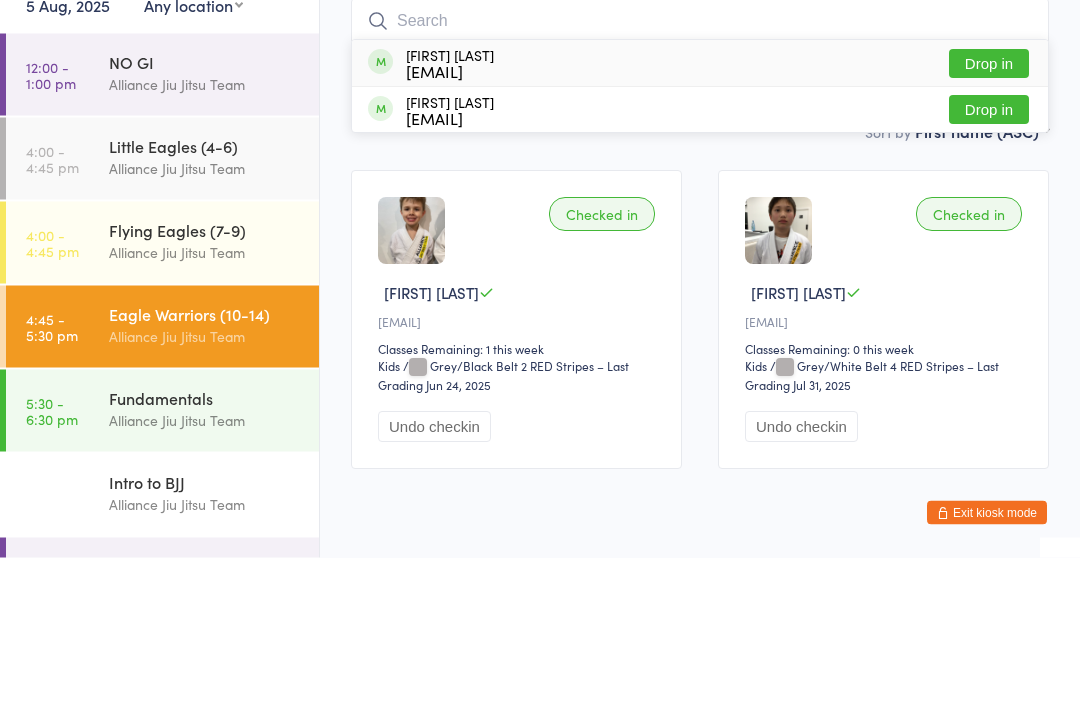 scroll, scrollTop: 108, scrollLeft: 0, axis: vertical 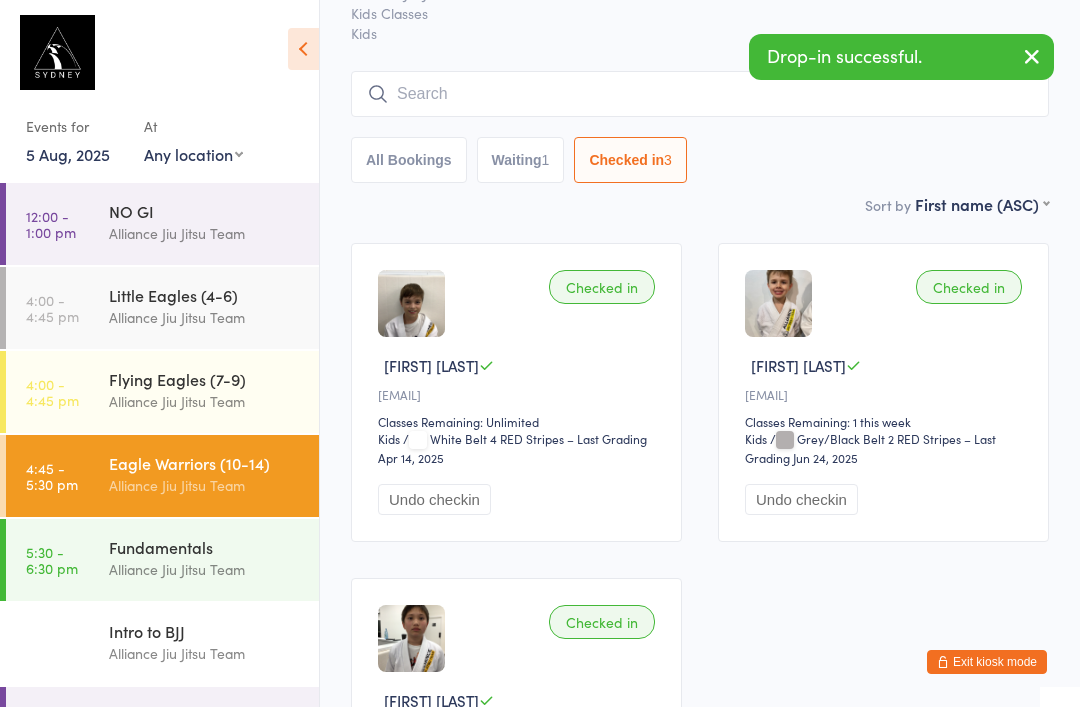 click at bounding box center [700, 94] 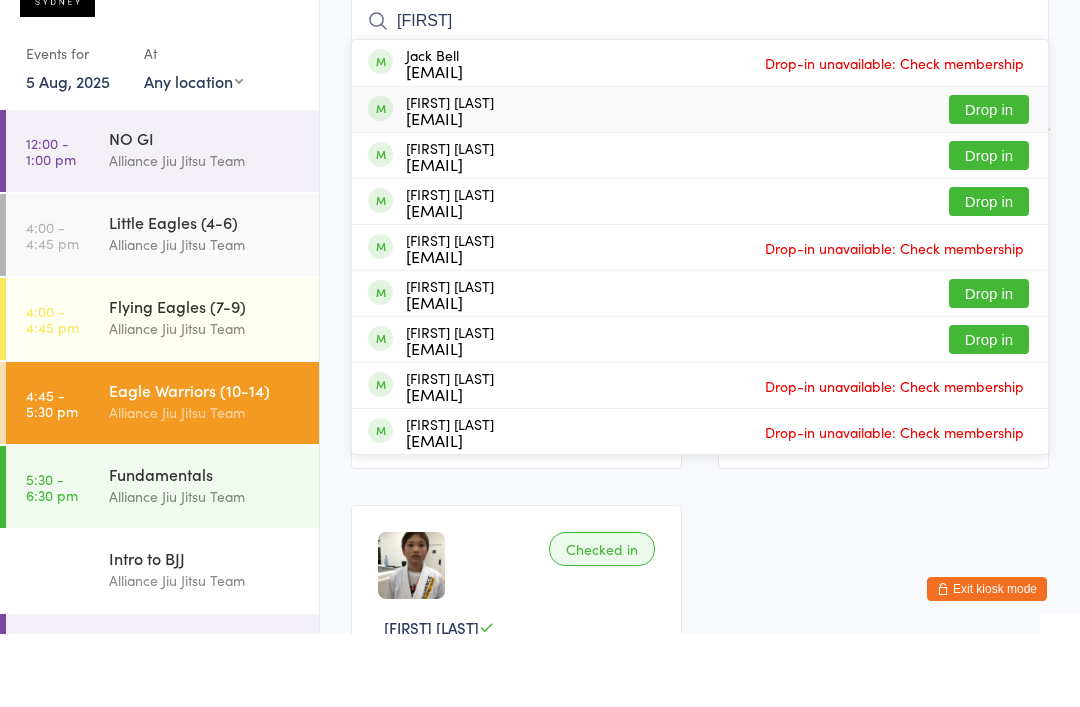 type on "[FIRST]" 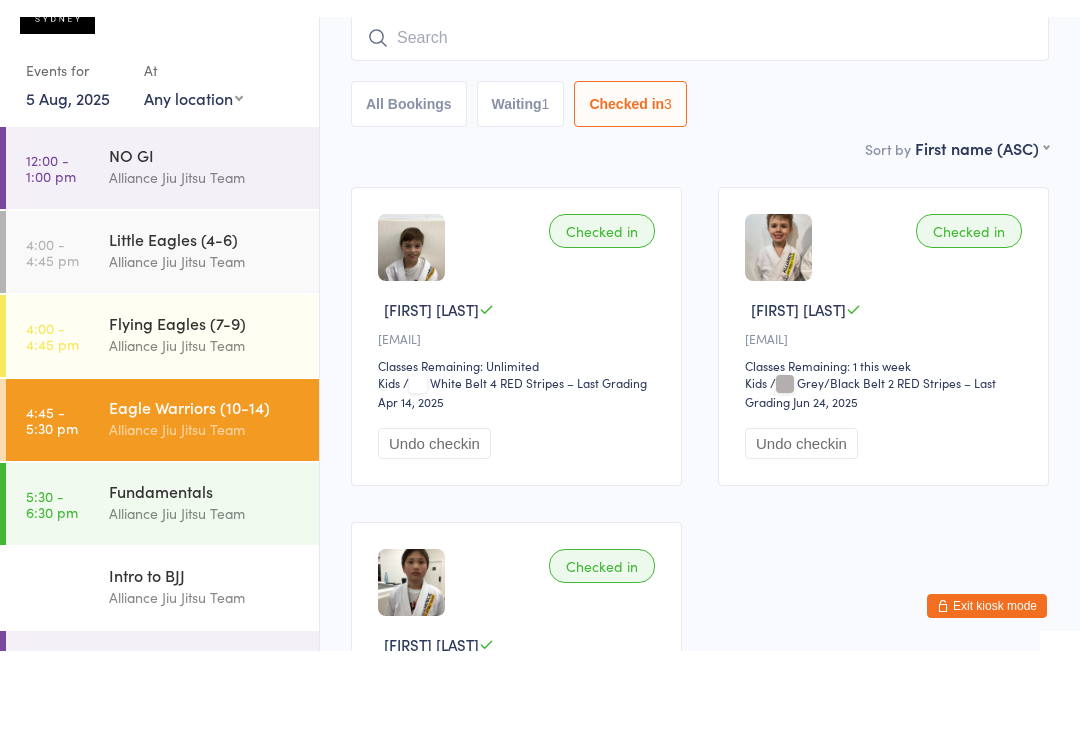scroll, scrollTop: 181, scrollLeft: 0, axis: vertical 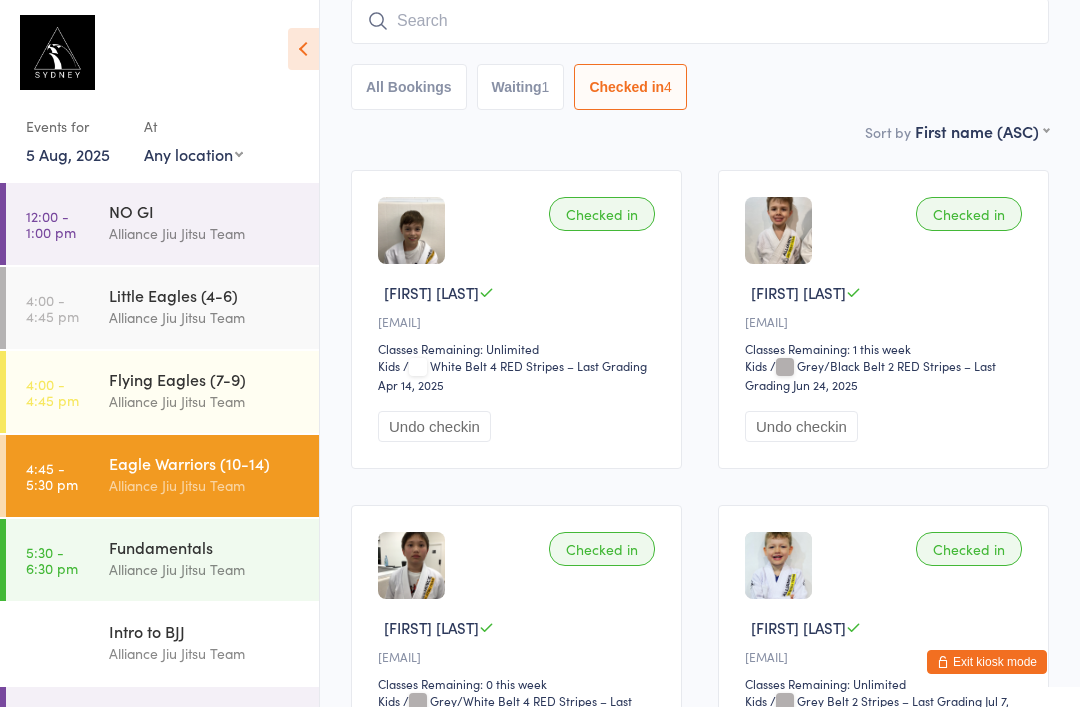 click at bounding box center [700, 21] 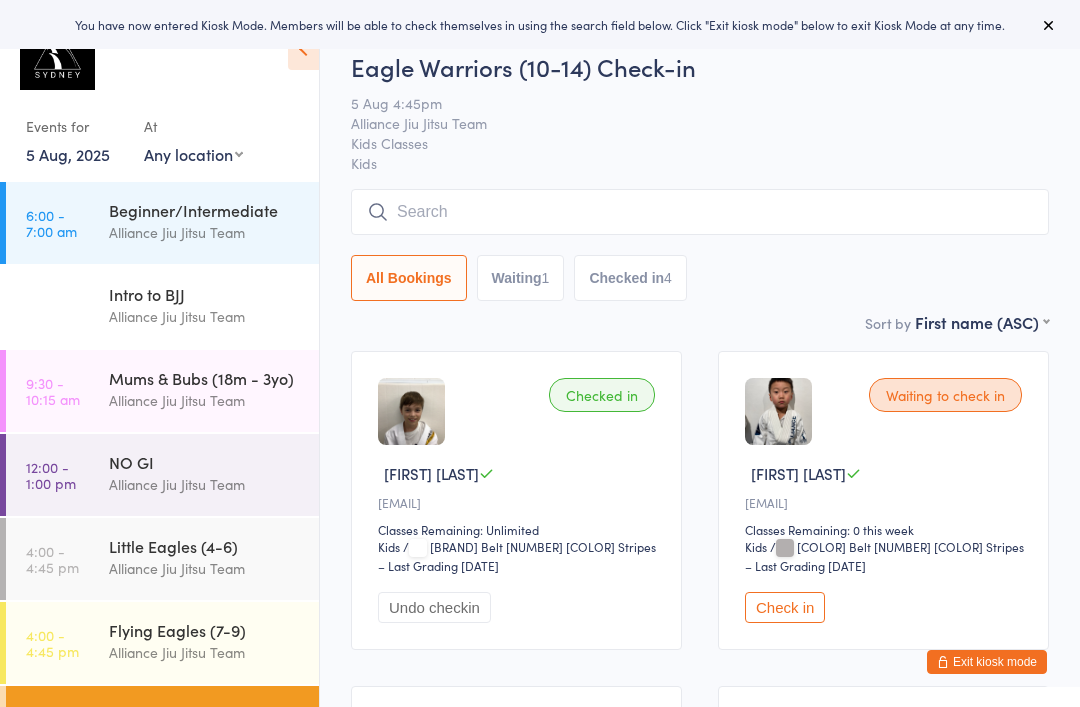 scroll, scrollTop: 0, scrollLeft: 0, axis: both 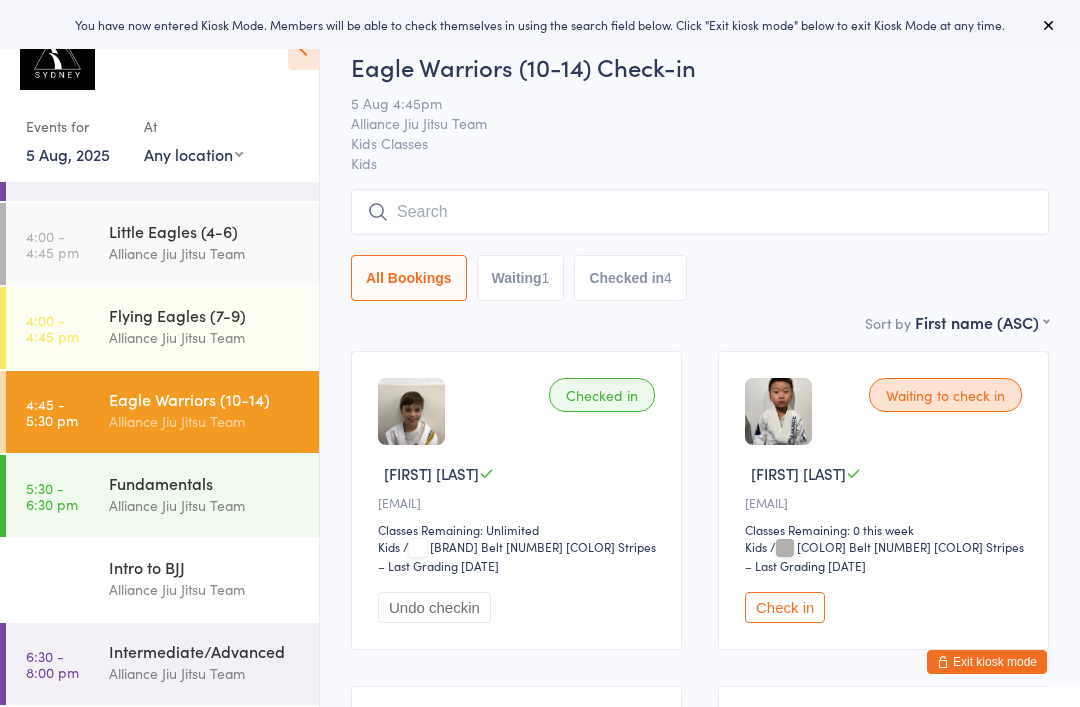 click on "Alliance Jiu Jitsu Team" at bounding box center (205, 589) 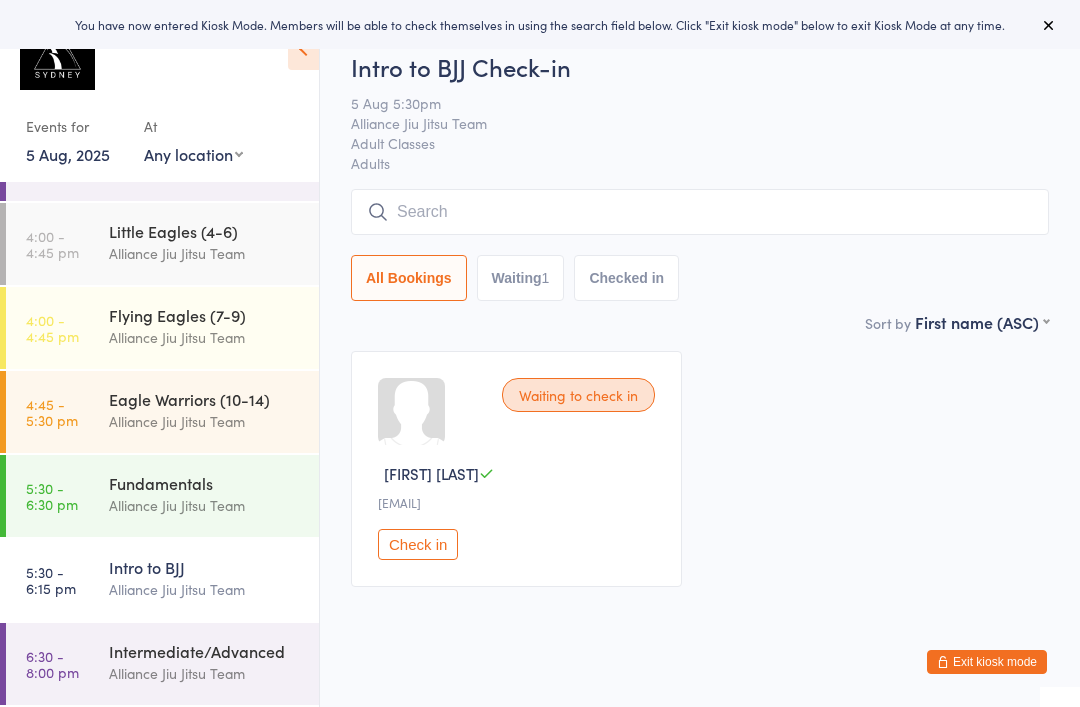 scroll, scrollTop: 43, scrollLeft: 0, axis: vertical 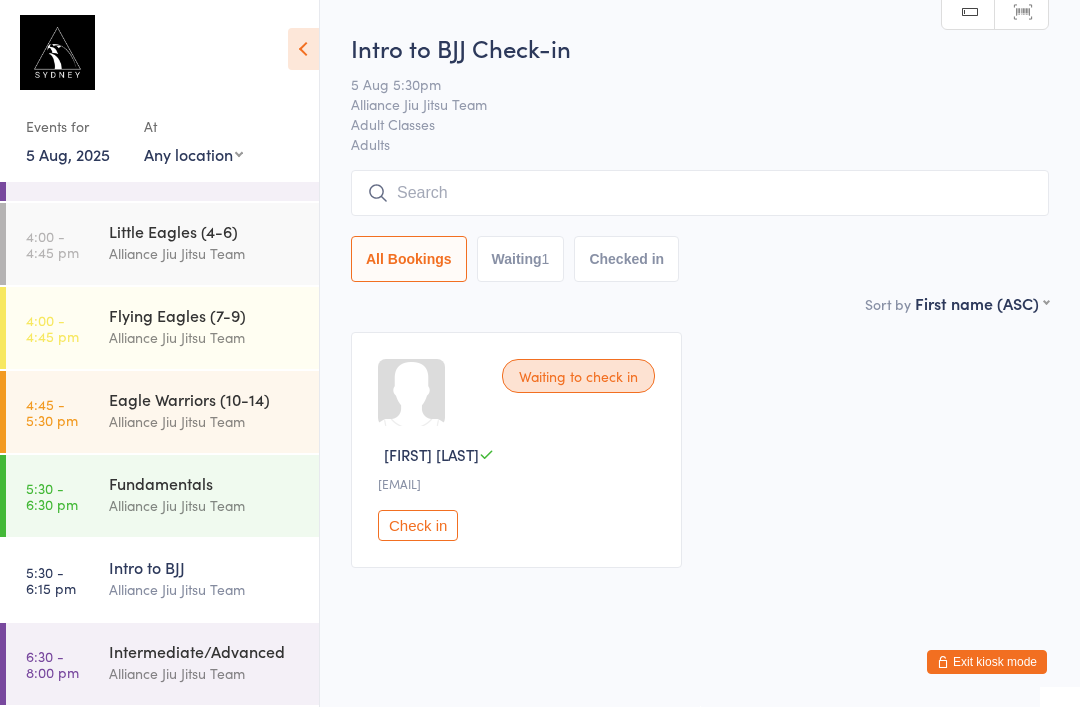 click on "Intro to BJJ" at bounding box center [205, 567] 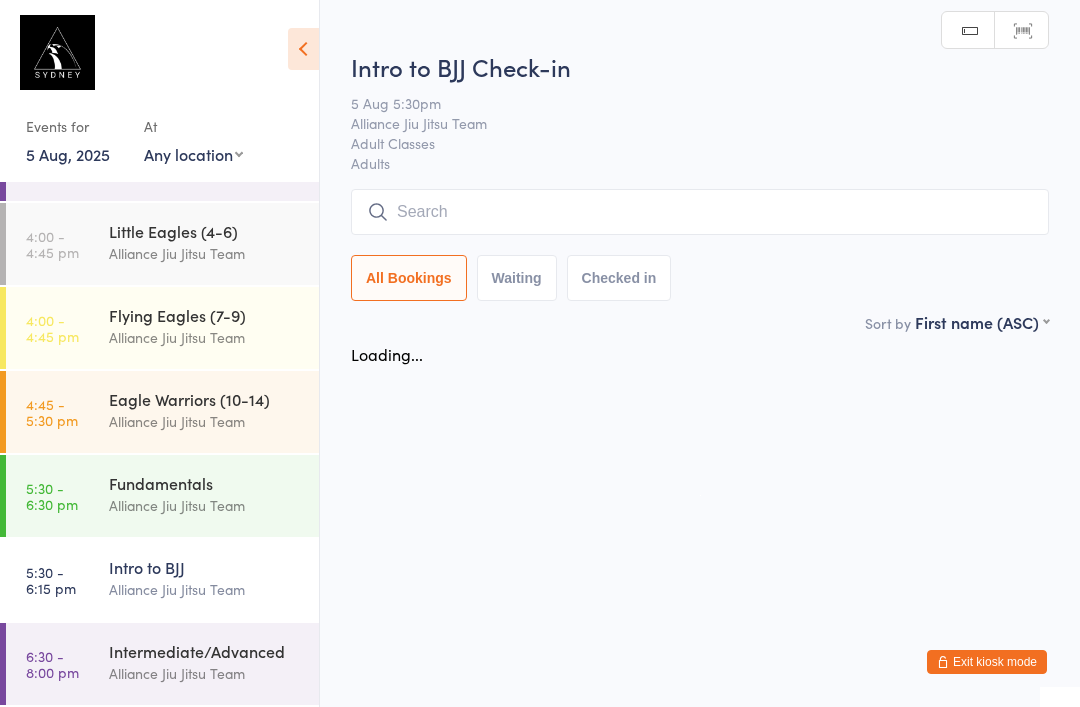 scroll, scrollTop: 0, scrollLeft: 0, axis: both 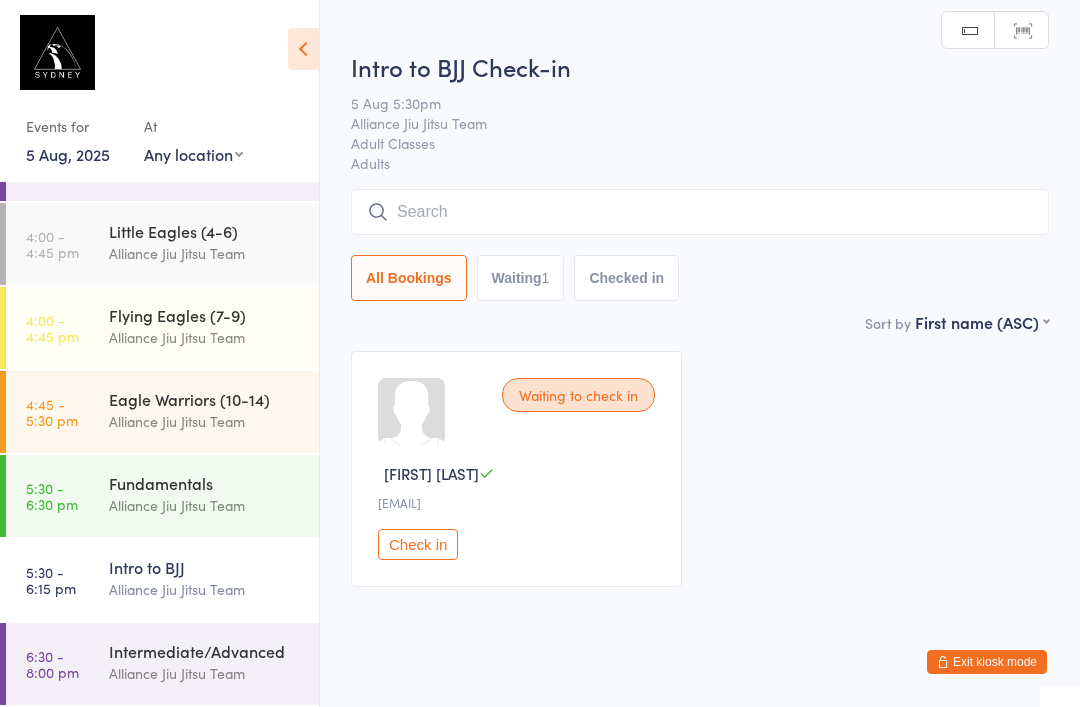click at bounding box center [700, 212] 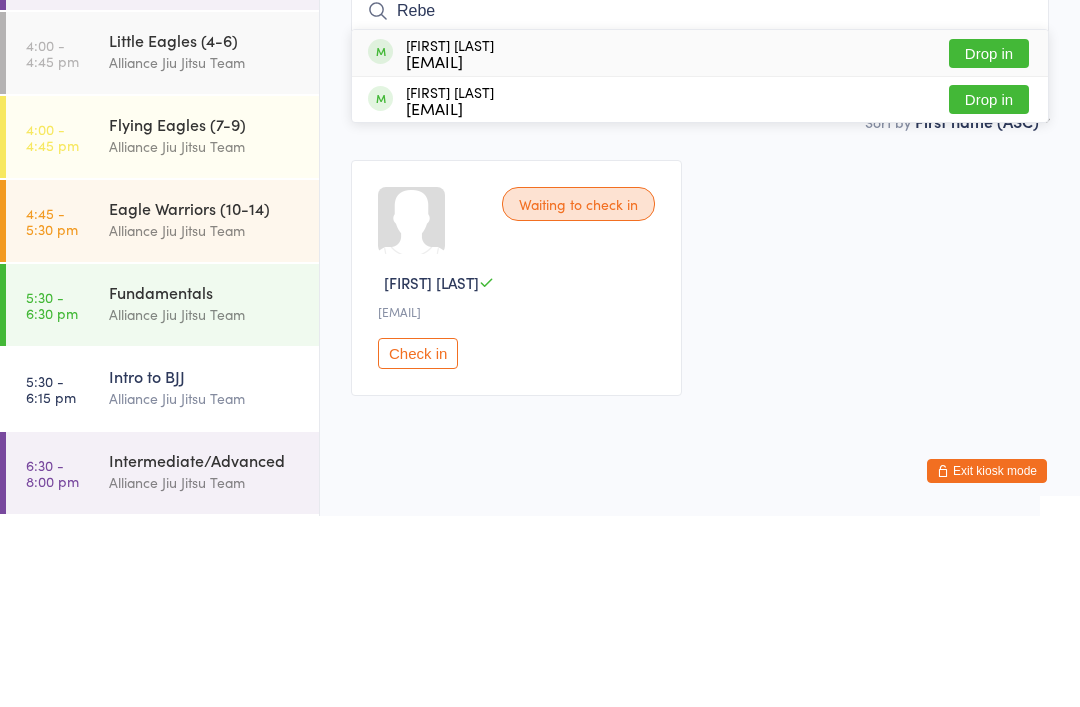 type on "Rebe" 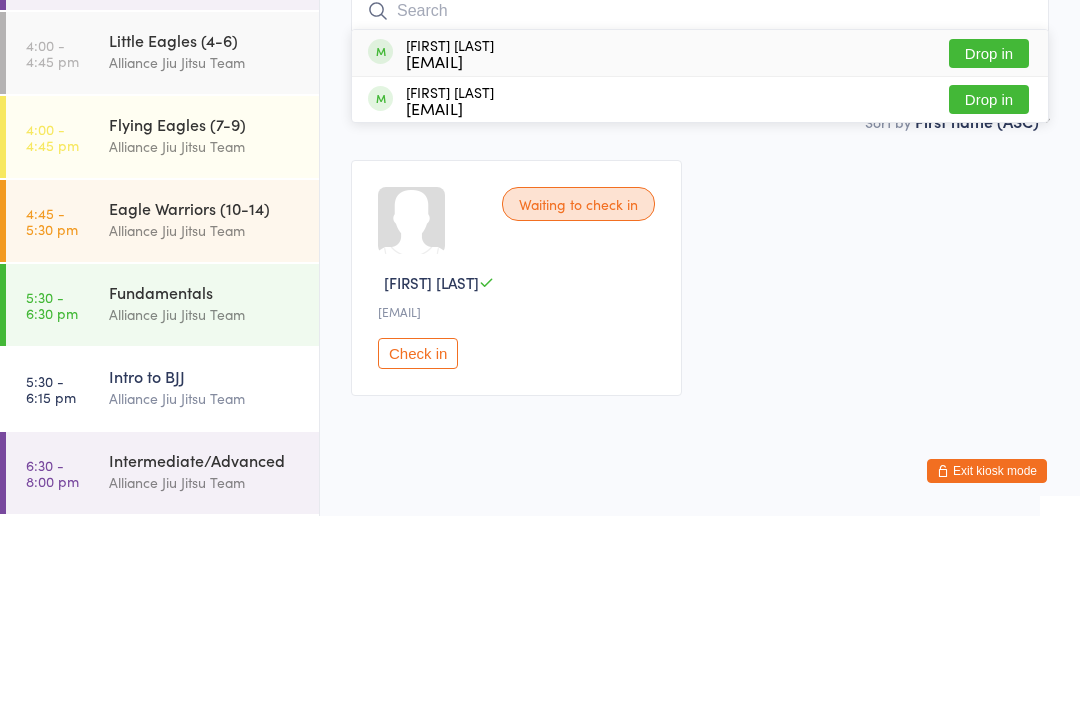 scroll, scrollTop: 43, scrollLeft: 0, axis: vertical 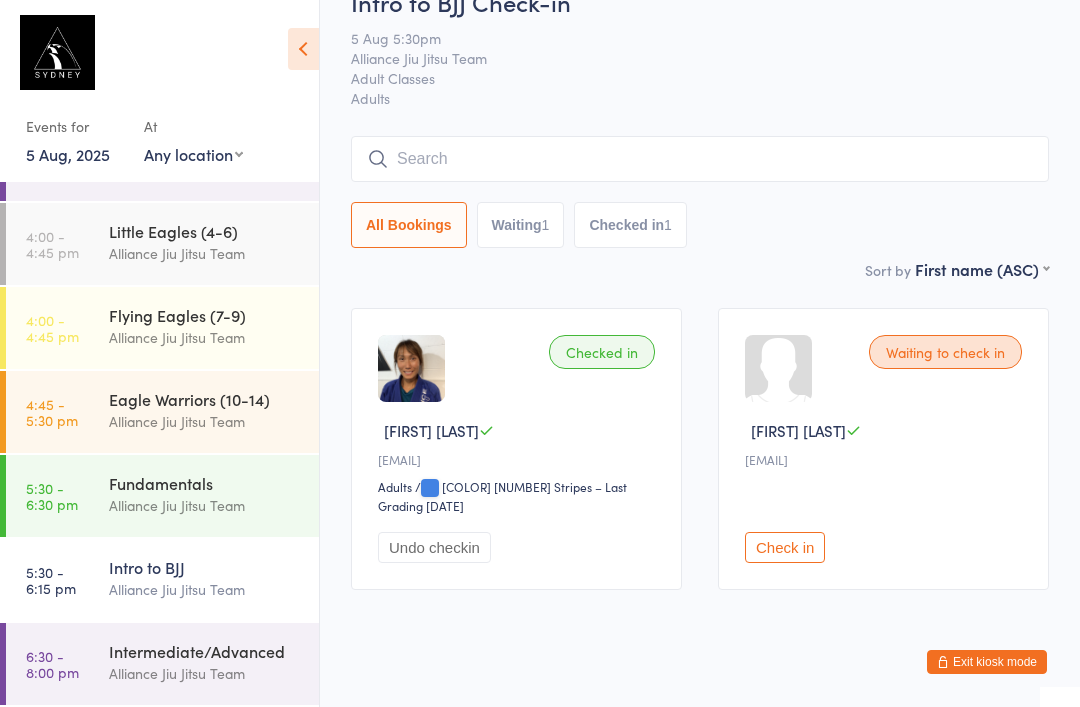 click at bounding box center [700, 159] 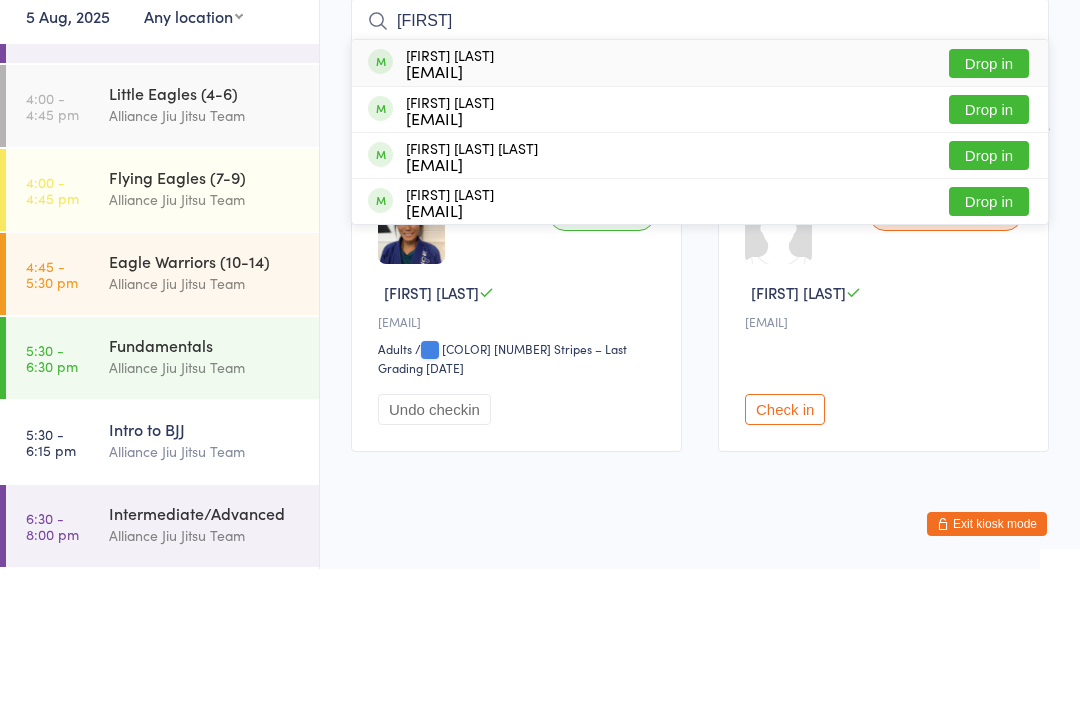 type on "[FIRST]" 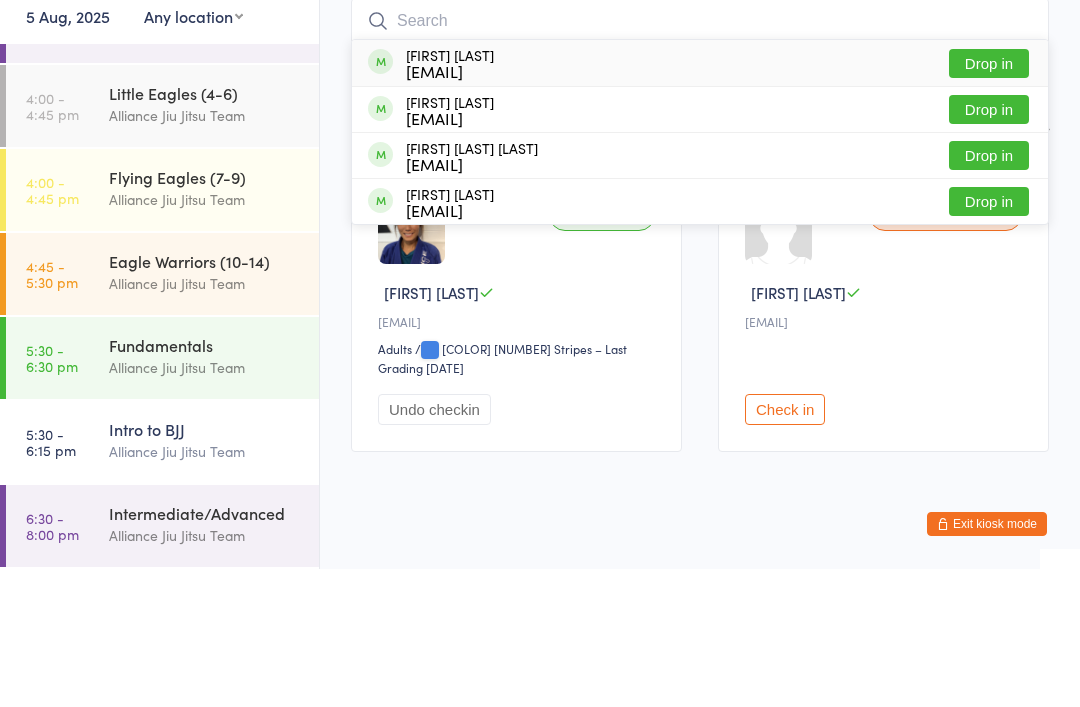 scroll, scrollTop: 90, scrollLeft: 0, axis: vertical 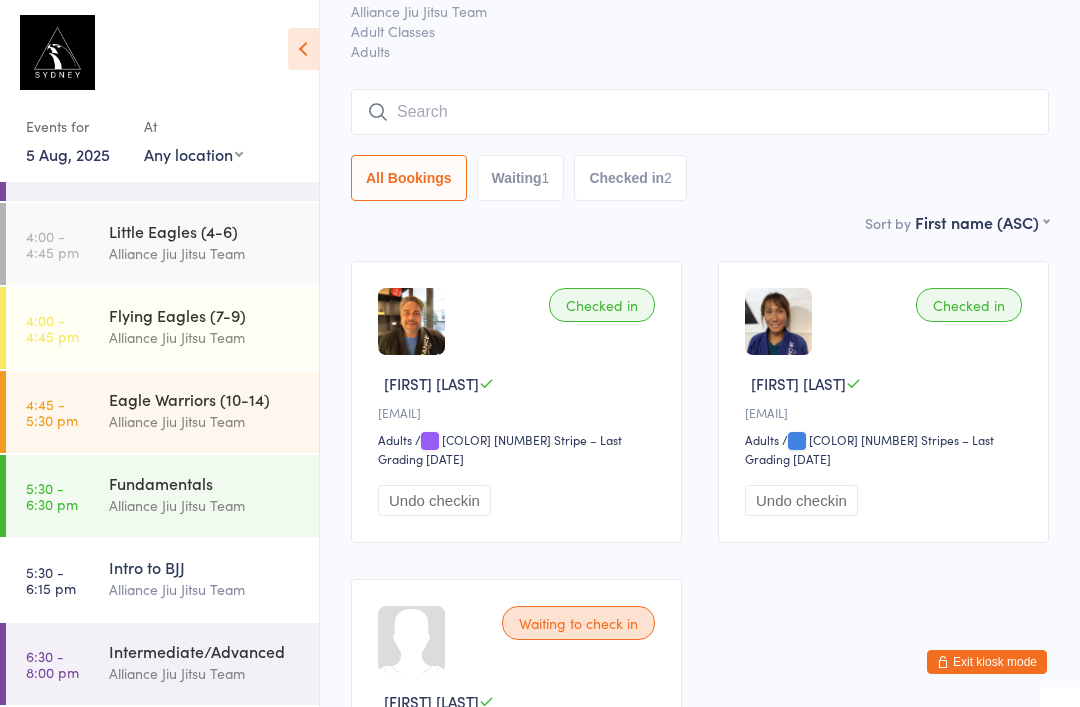 click at bounding box center (700, 112) 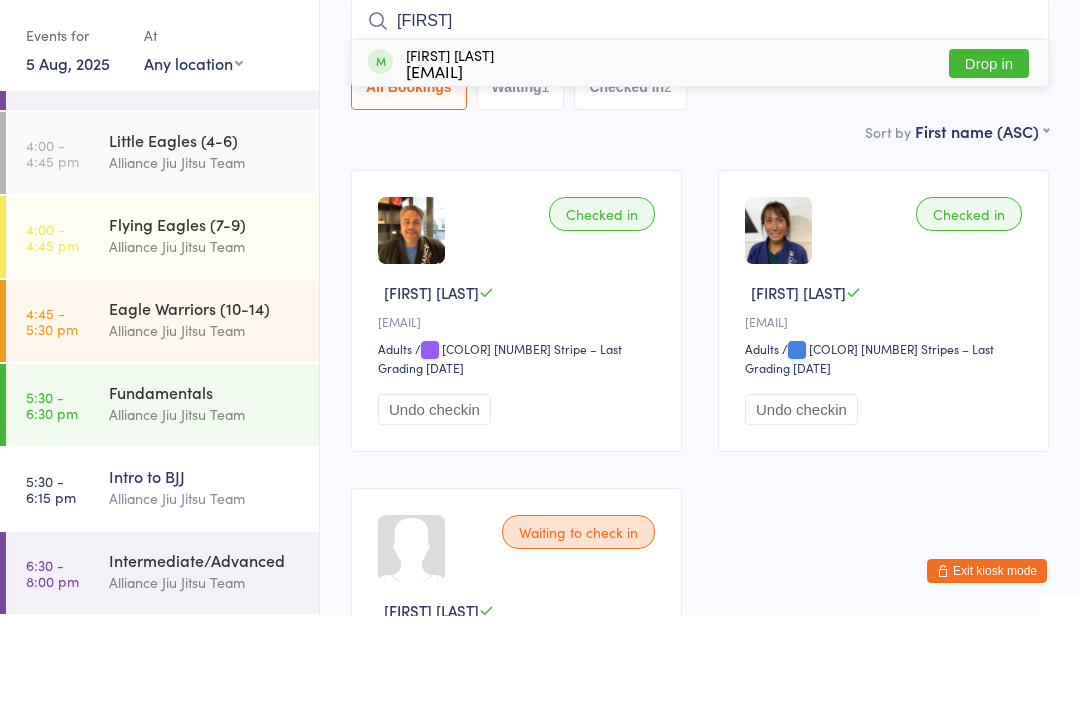type on "[FIRST]" 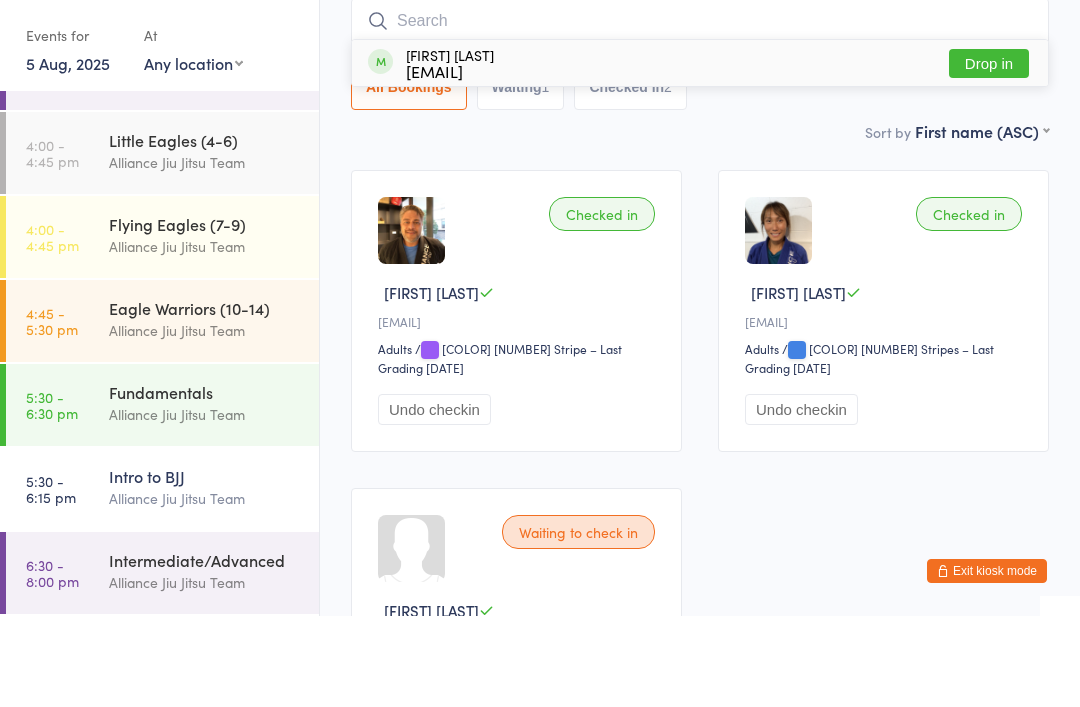 scroll, scrollTop: 181, scrollLeft: 0, axis: vertical 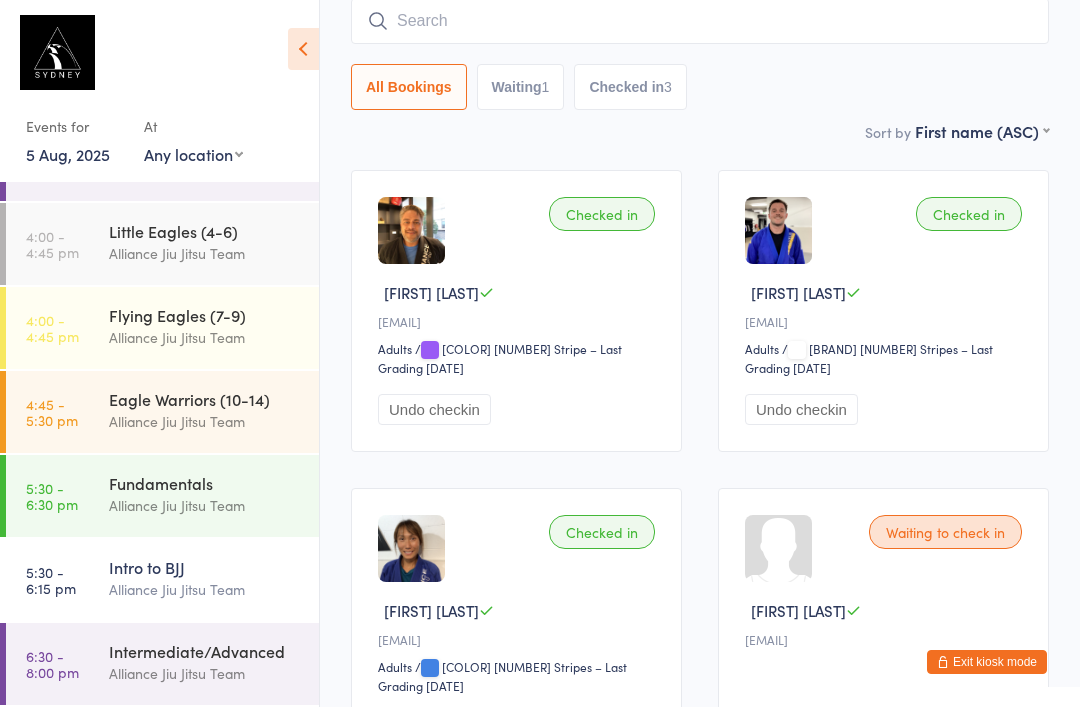 click at bounding box center (700, 21) 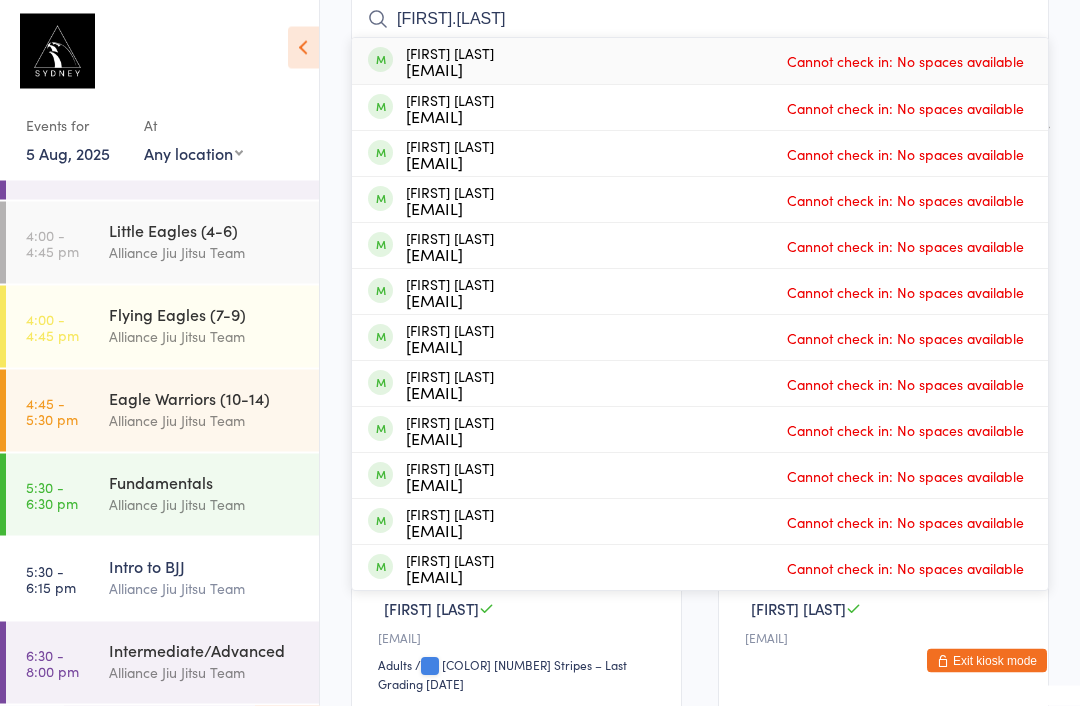 scroll, scrollTop: 180, scrollLeft: 0, axis: vertical 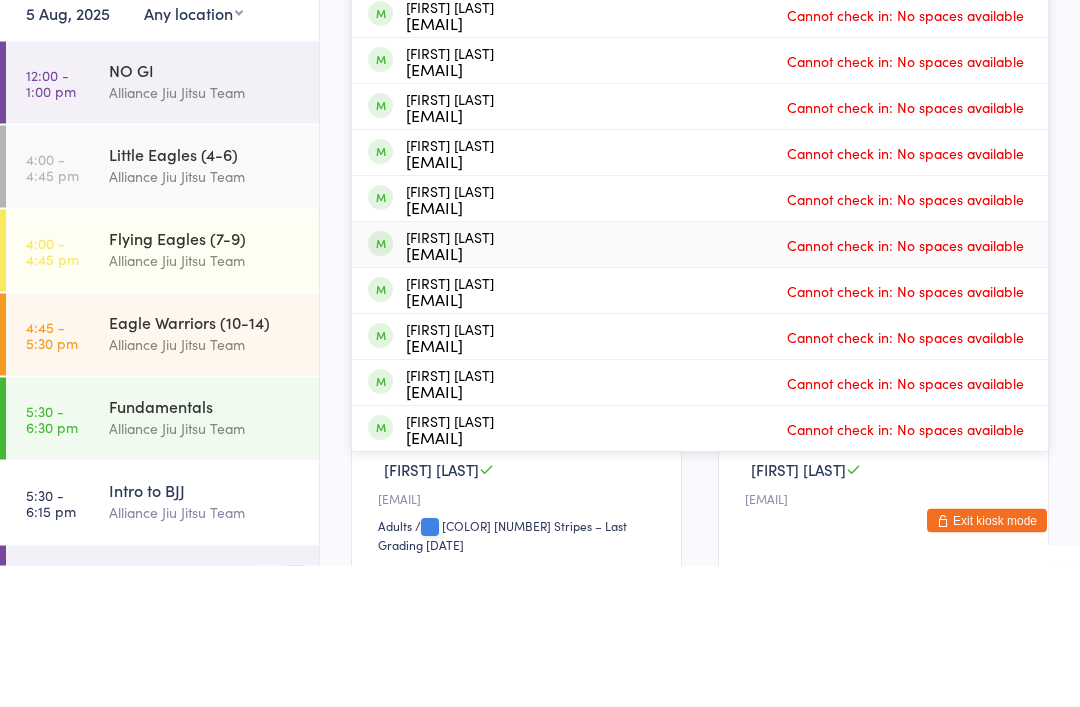 type on "Will.dt" 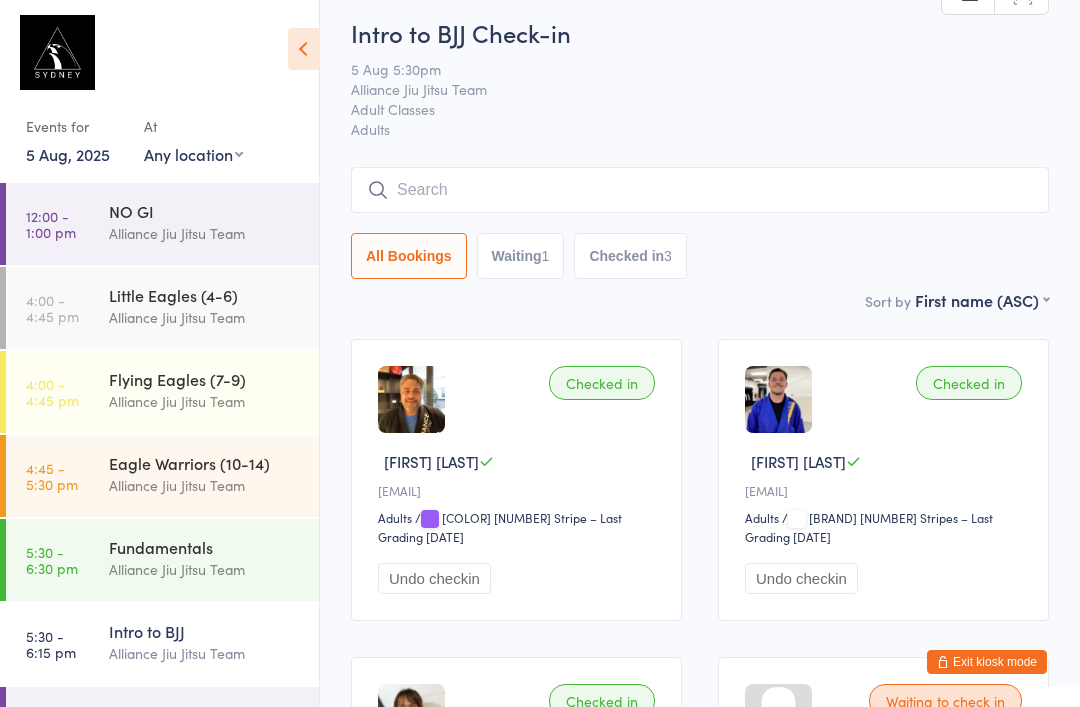 scroll, scrollTop: 12, scrollLeft: 0, axis: vertical 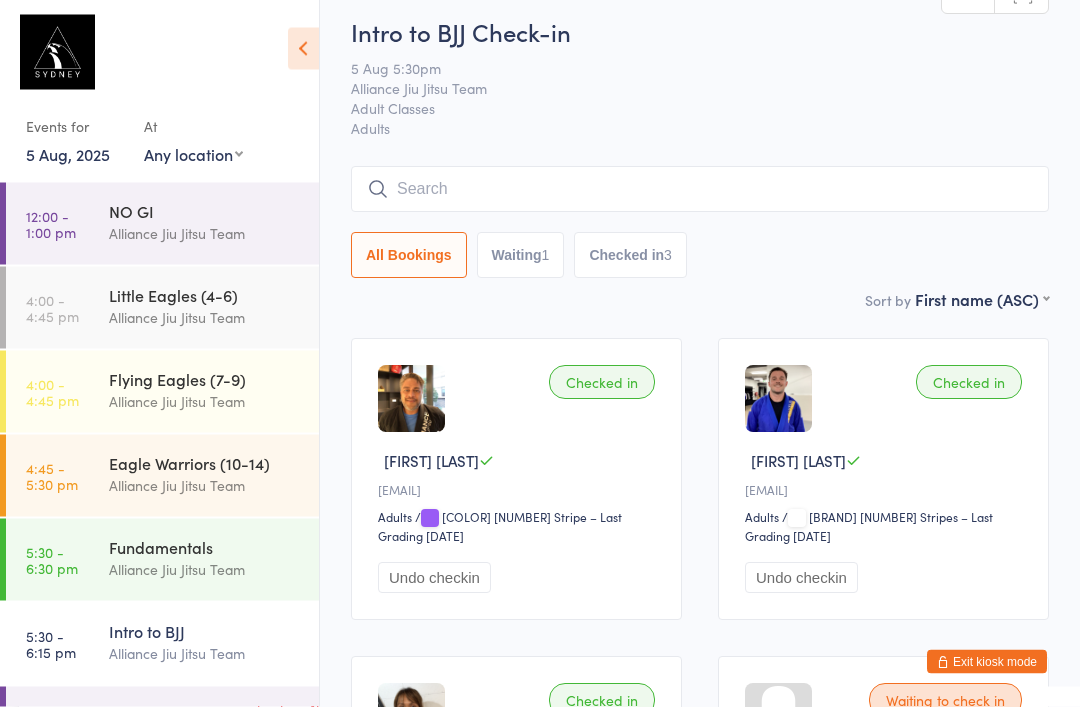 click at bounding box center (700, 190) 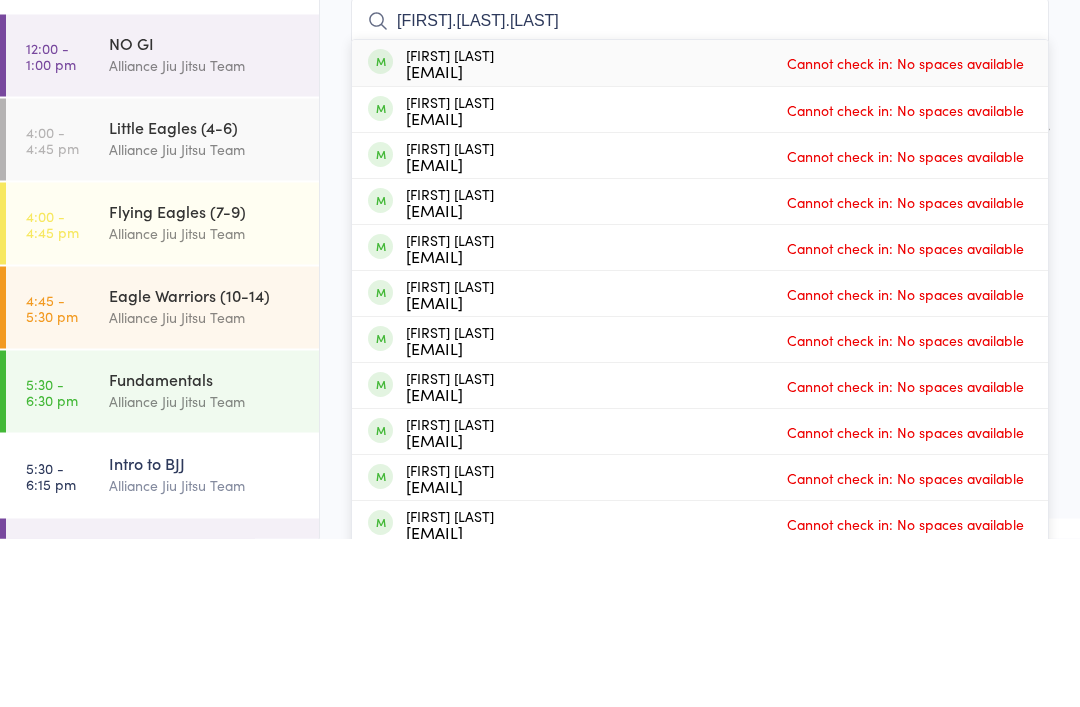 type on "Will.d.th" 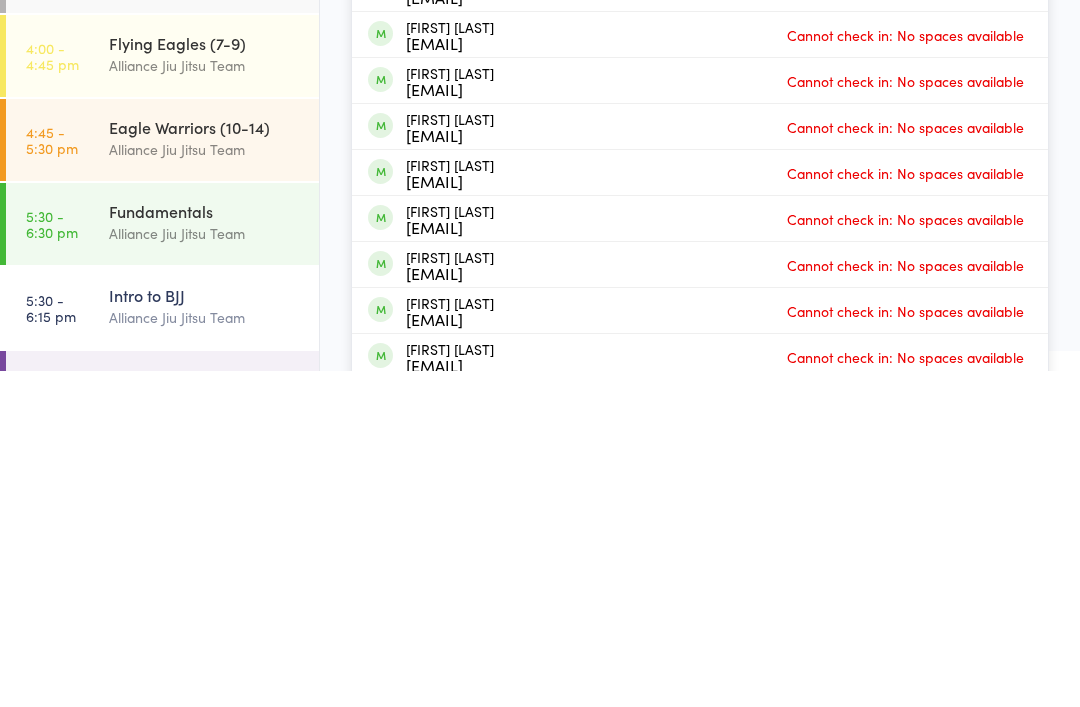 click on "Alliance Jiu Jitsu Team" at bounding box center (205, 569) 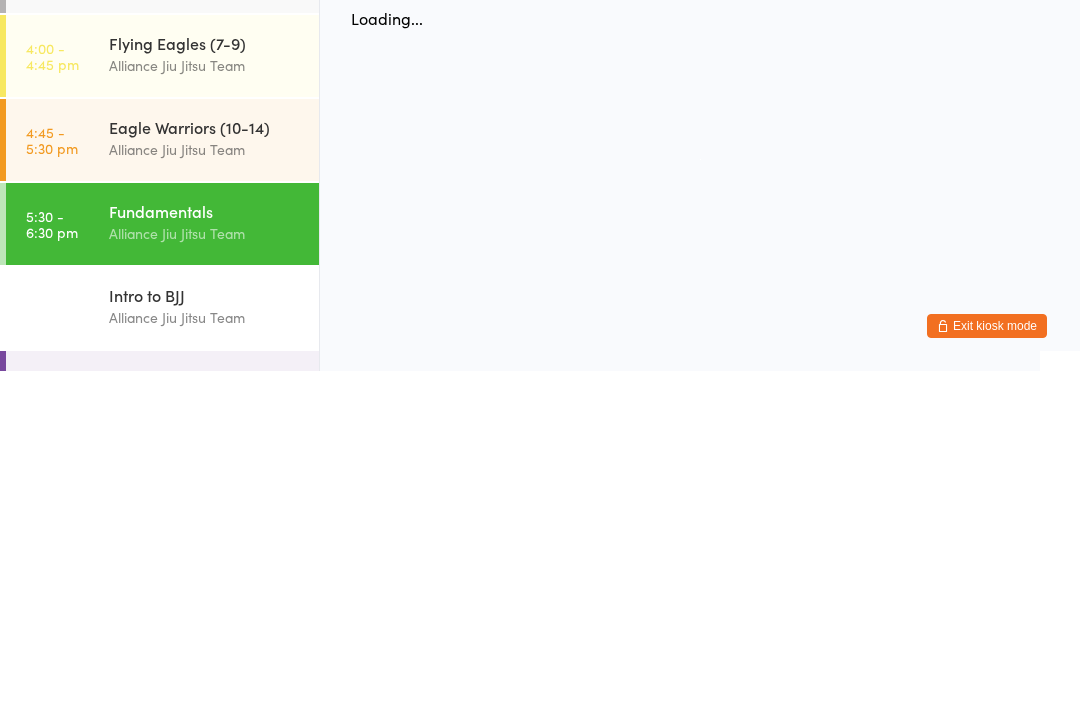 scroll, scrollTop: 0, scrollLeft: 0, axis: both 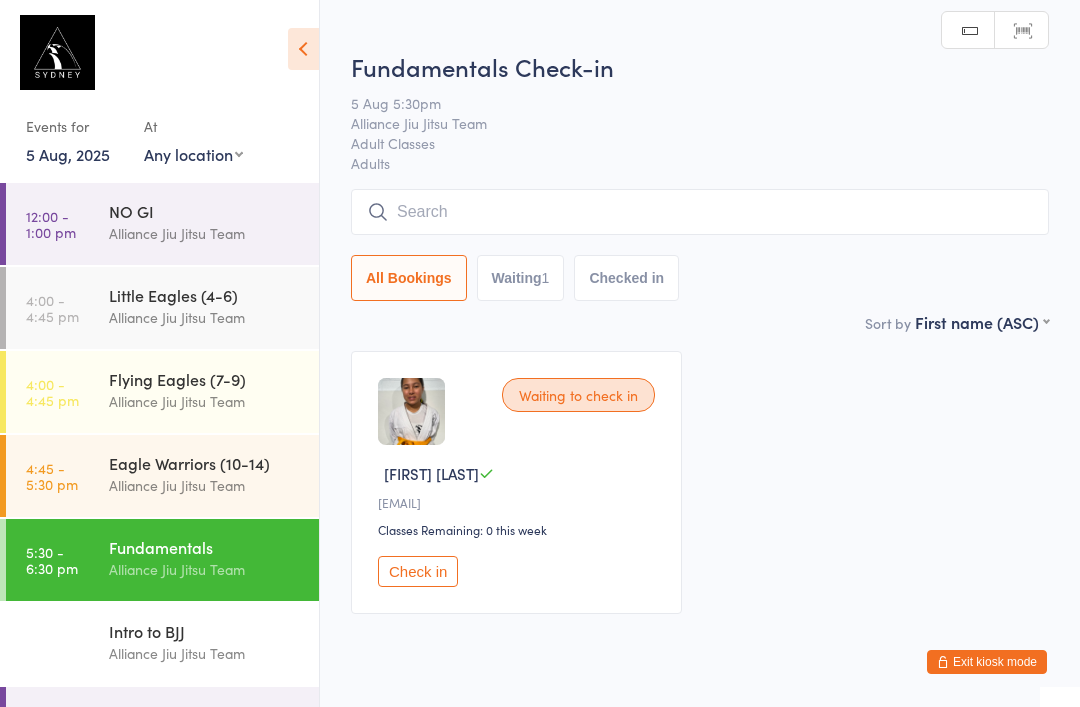click at bounding box center (700, 212) 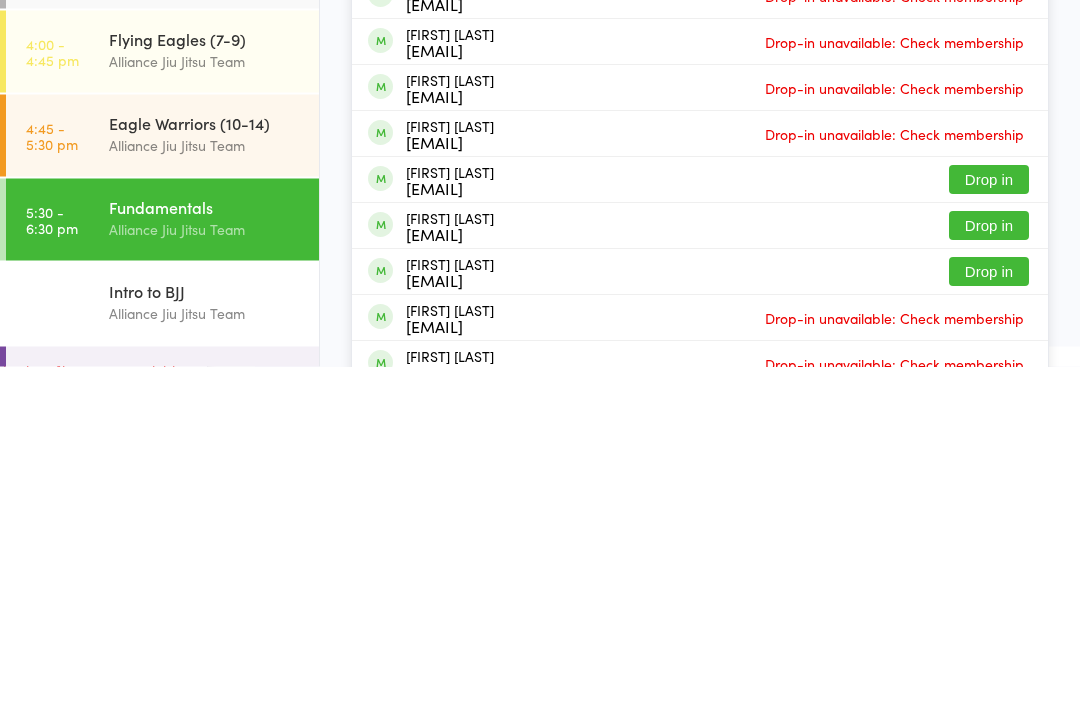 type on "Will" 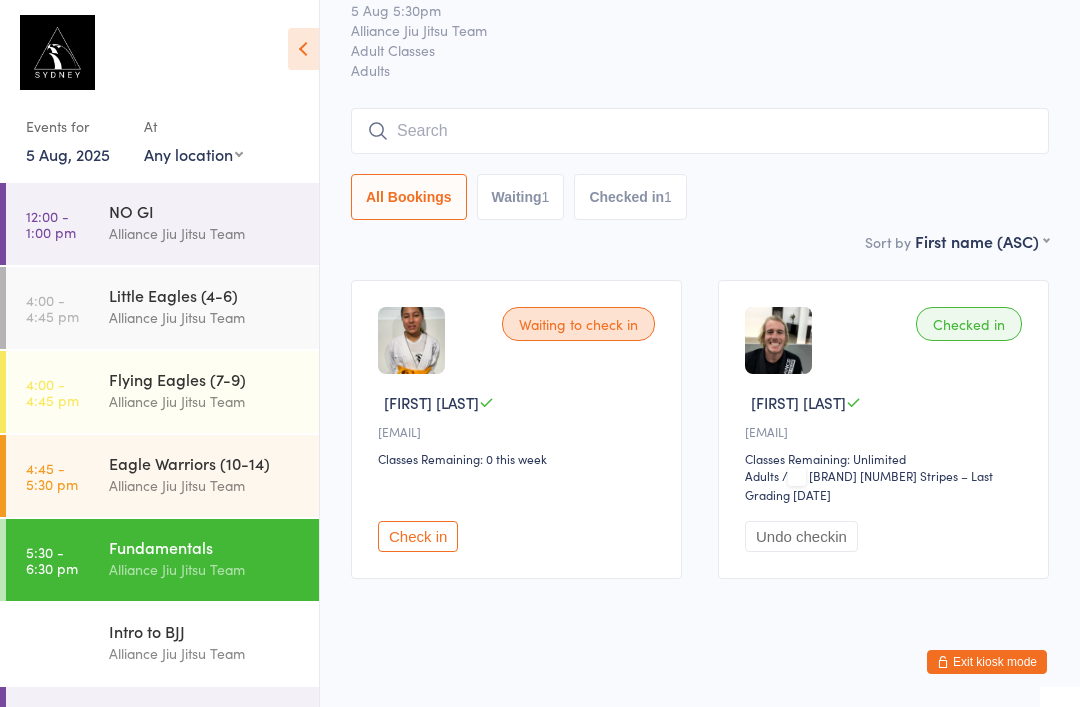 click at bounding box center (700, 131) 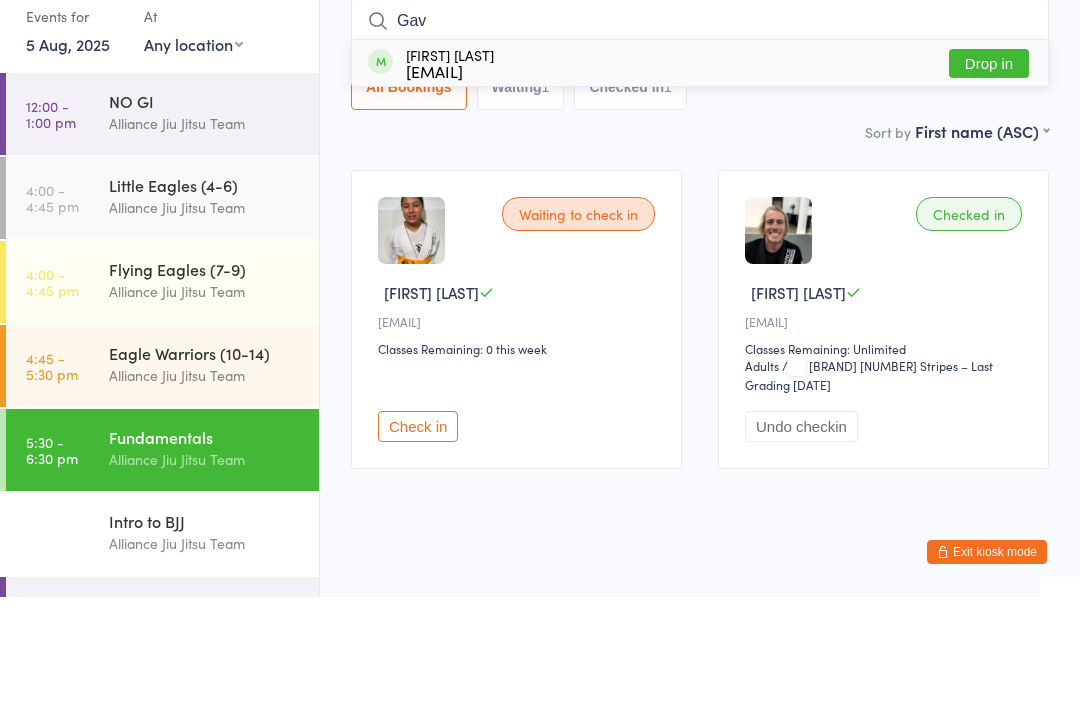 type on "Gav" 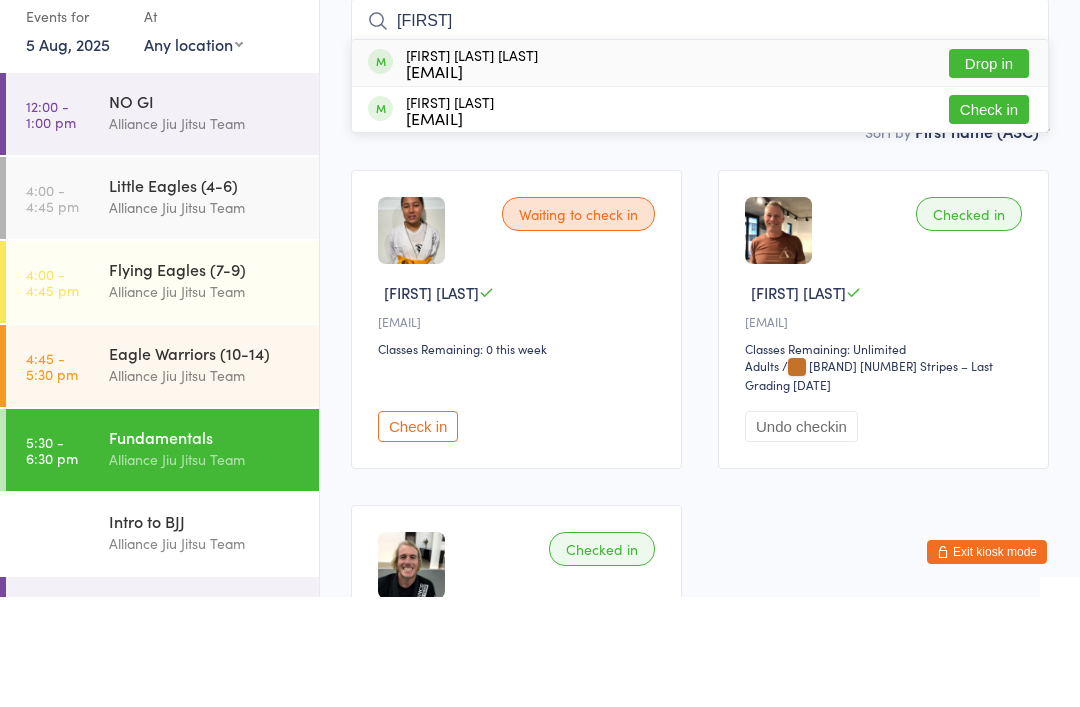 type on "cainan" 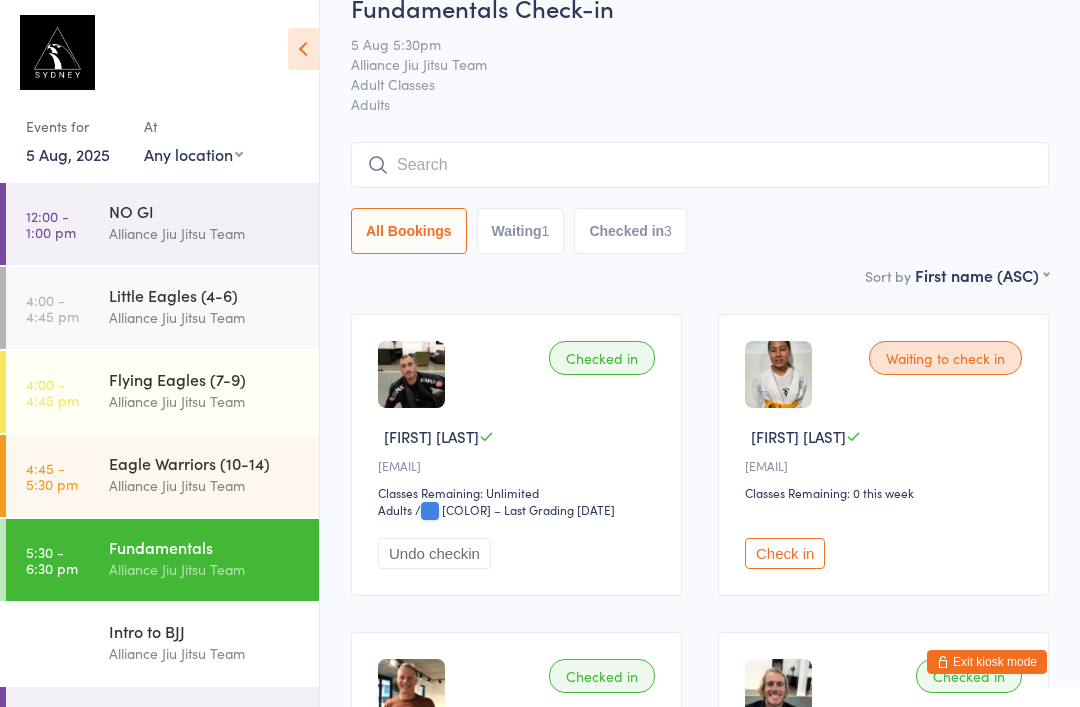 scroll, scrollTop: 28, scrollLeft: 0, axis: vertical 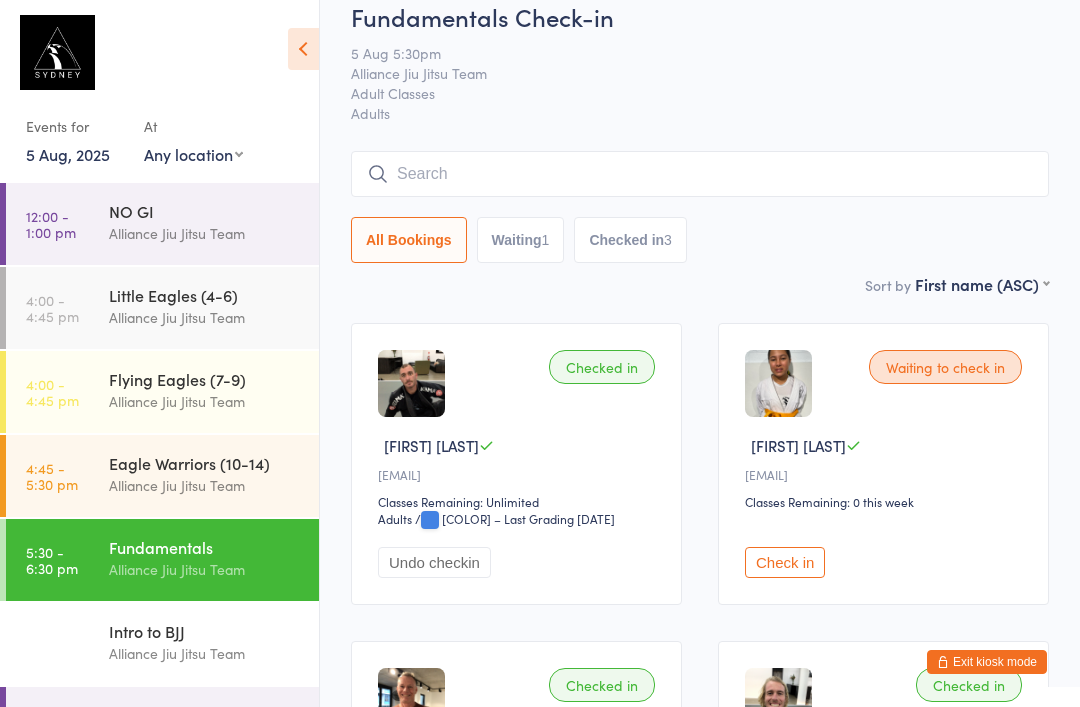 click at bounding box center [700, 174] 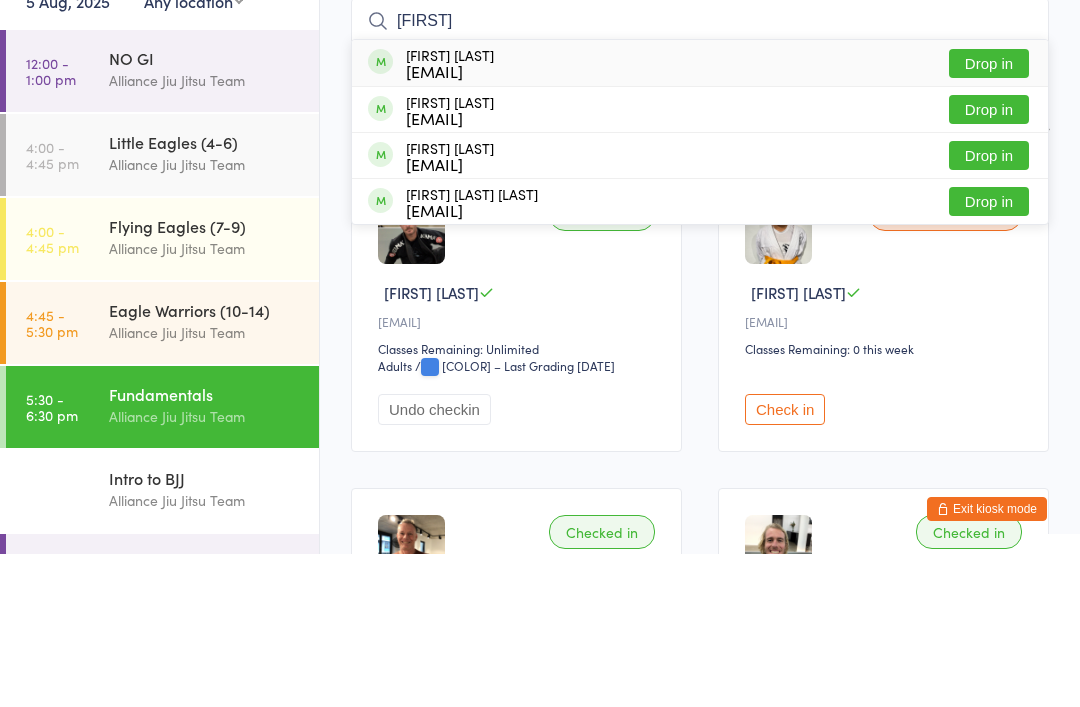type on "Fernan" 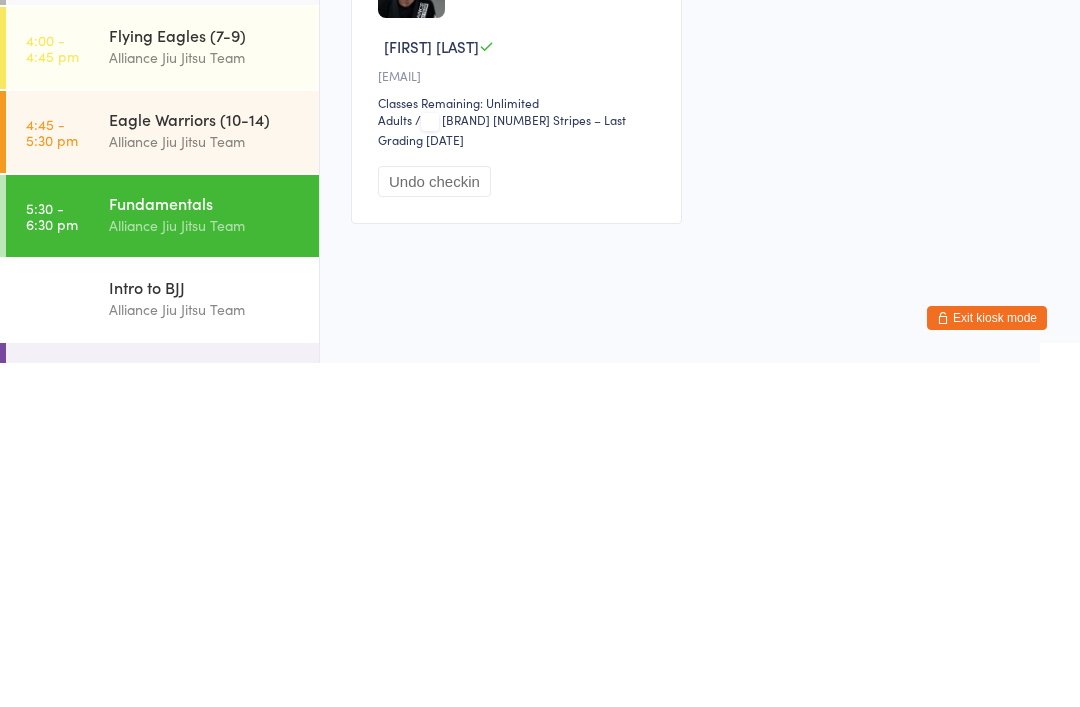 scroll, scrollTop: 23, scrollLeft: 0, axis: vertical 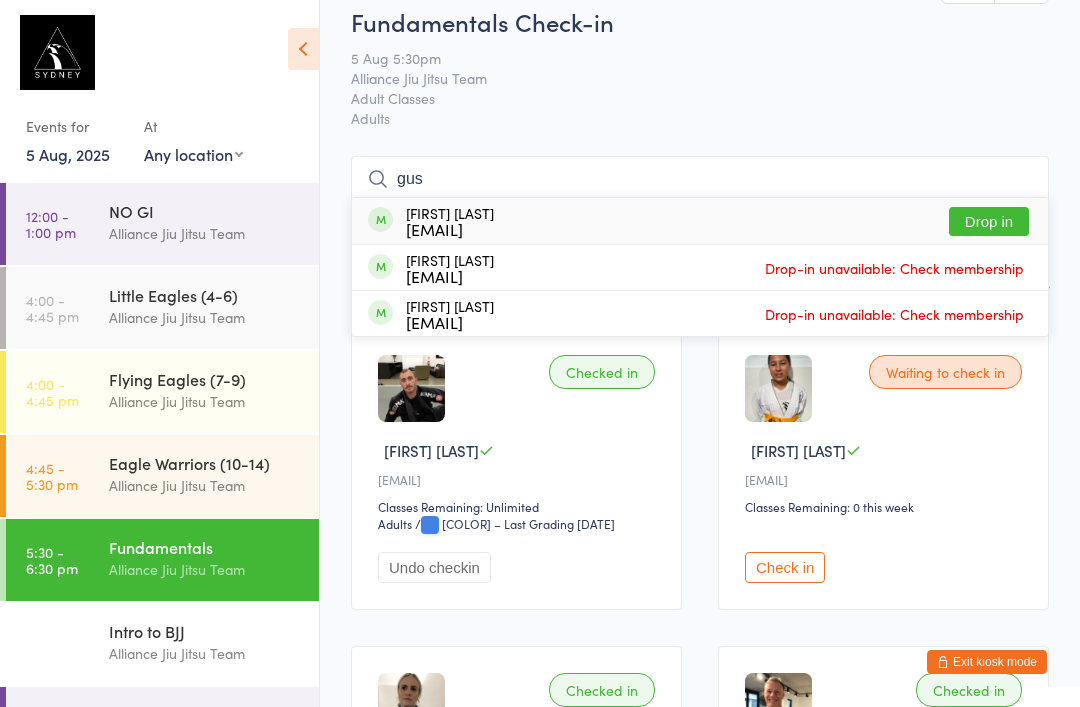 type on "gus" 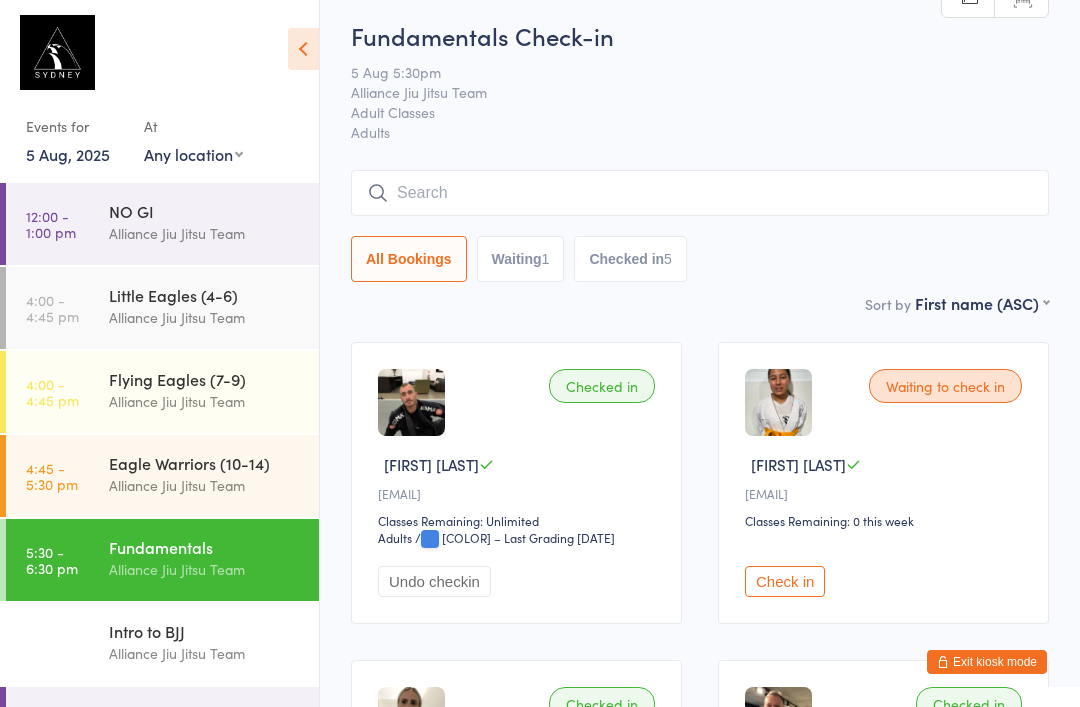 scroll, scrollTop: 0, scrollLeft: 0, axis: both 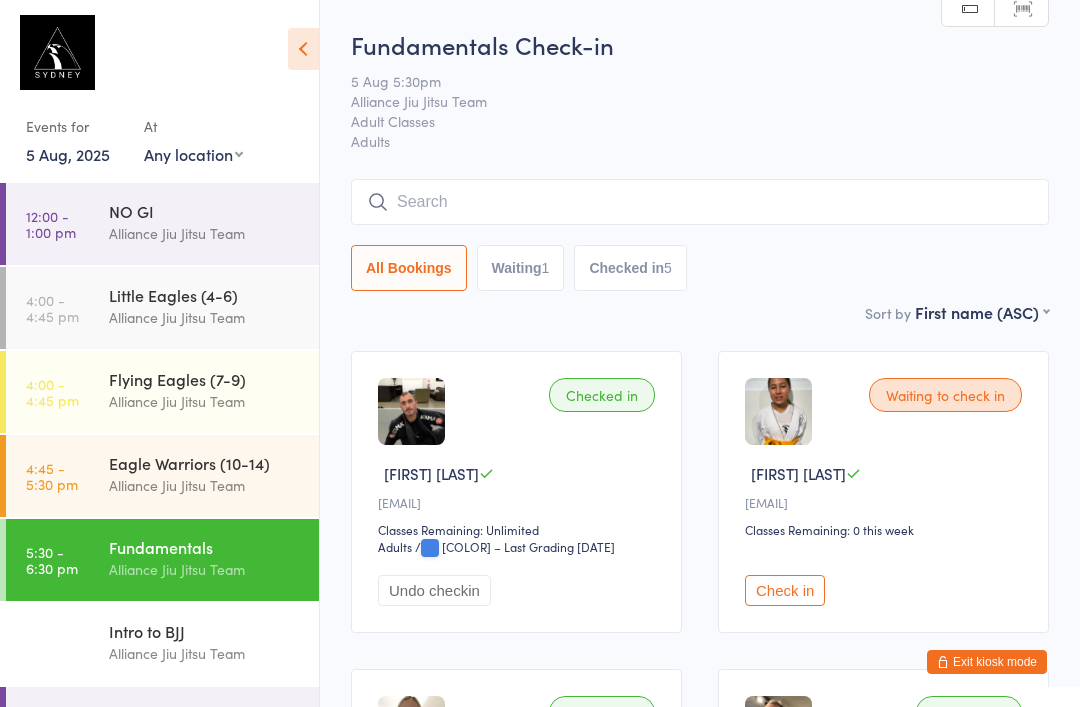 click at bounding box center [700, 202] 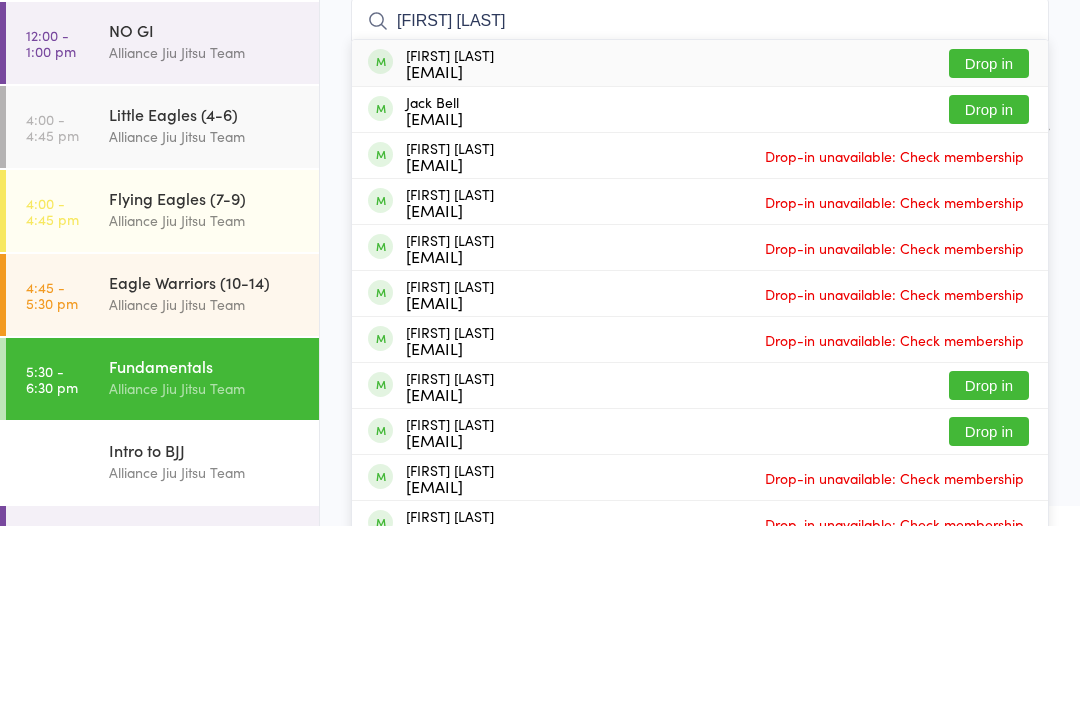 type on "Jack hu" 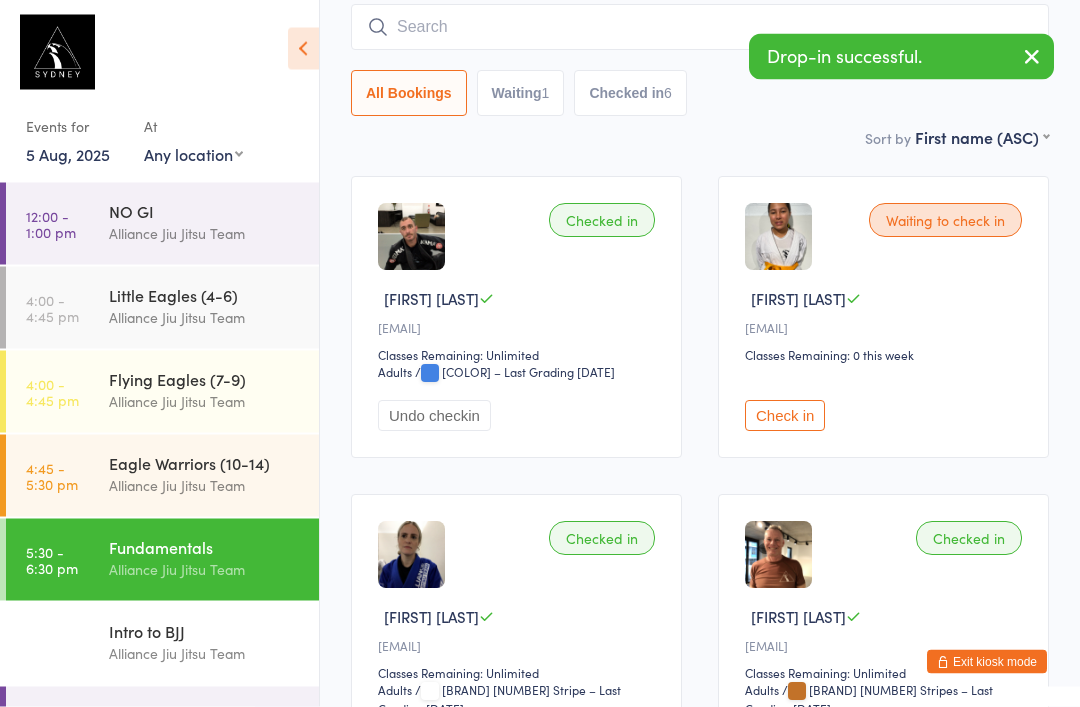 scroll, scrollTop: 153, scrollLeft: 0, axis: vertical 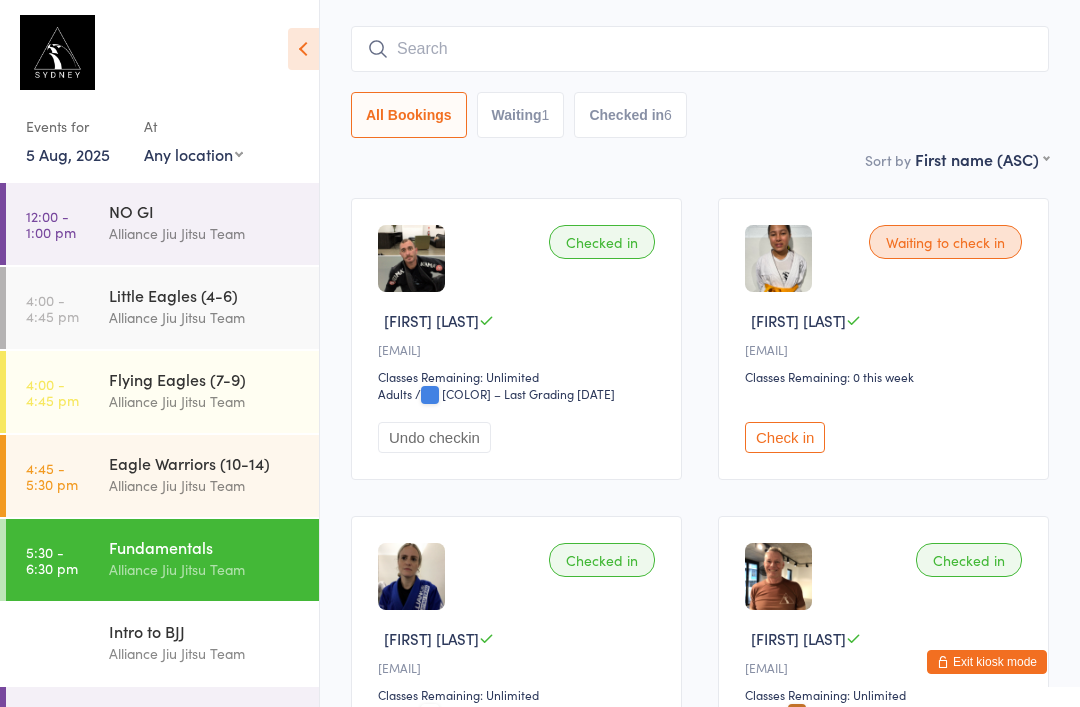 click at bounding box center (700, 49) 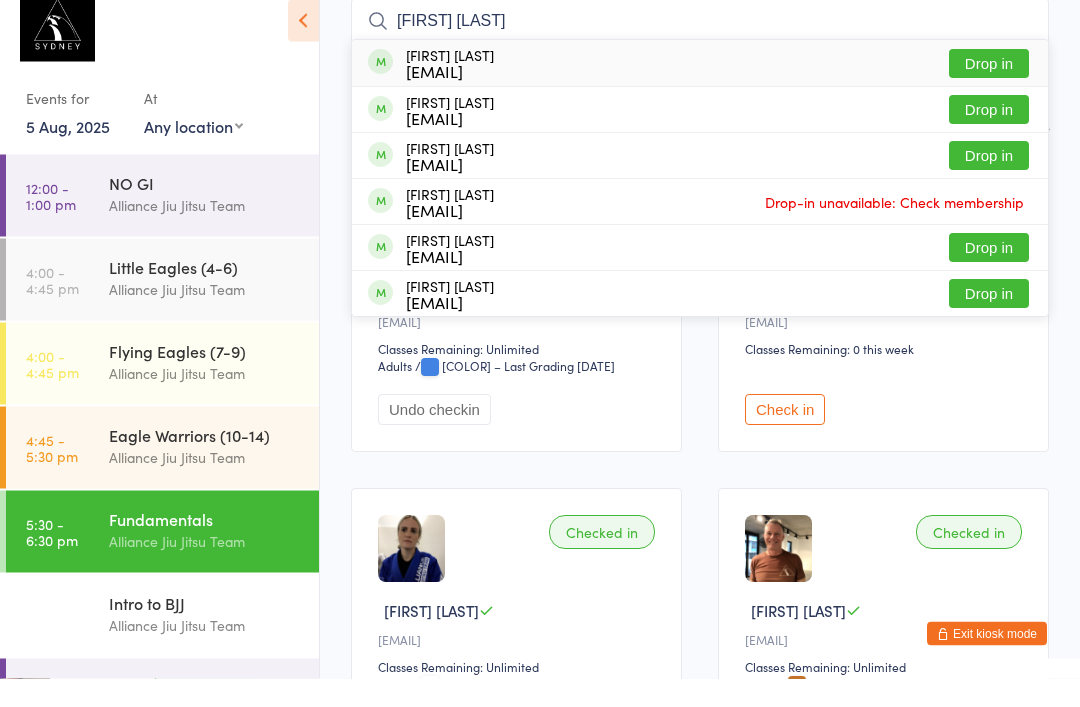 type on "James ridd" 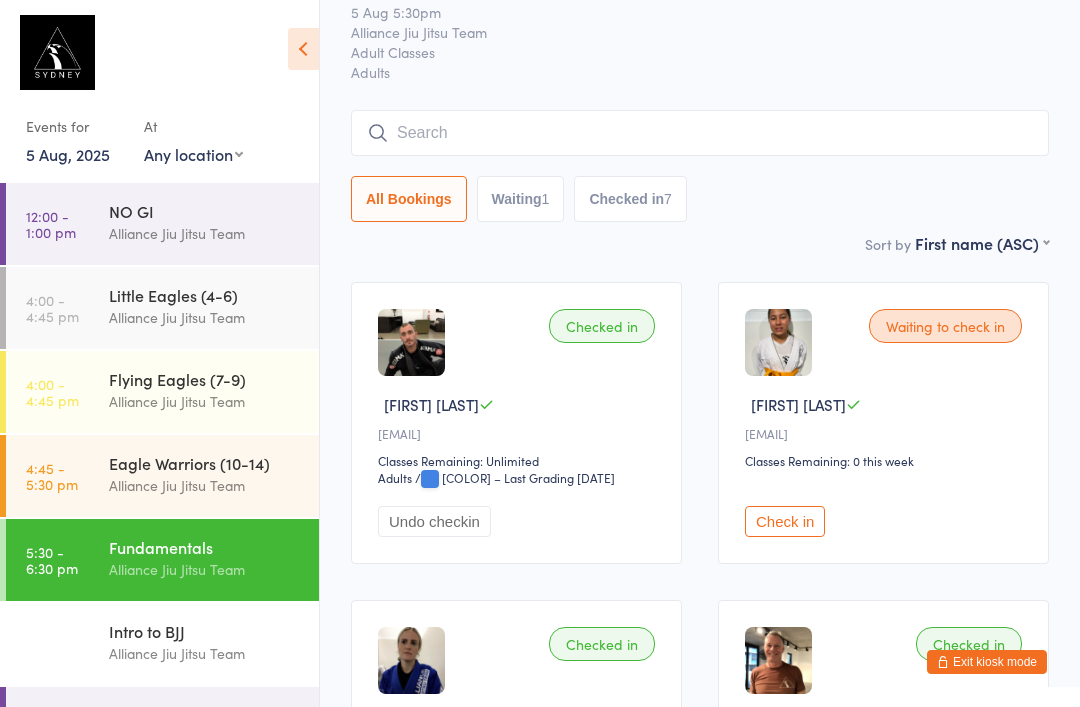 scroll, scrollTop: 68, scrollLeft: 0, axis: vertical 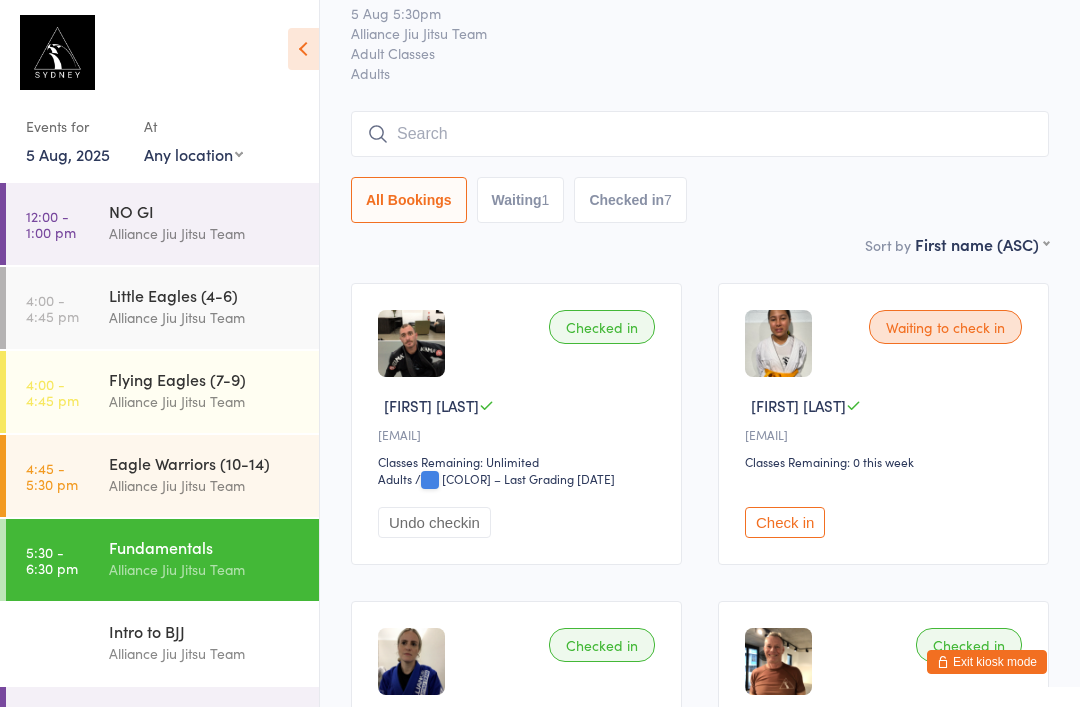 click at bounding box center (700, 134) 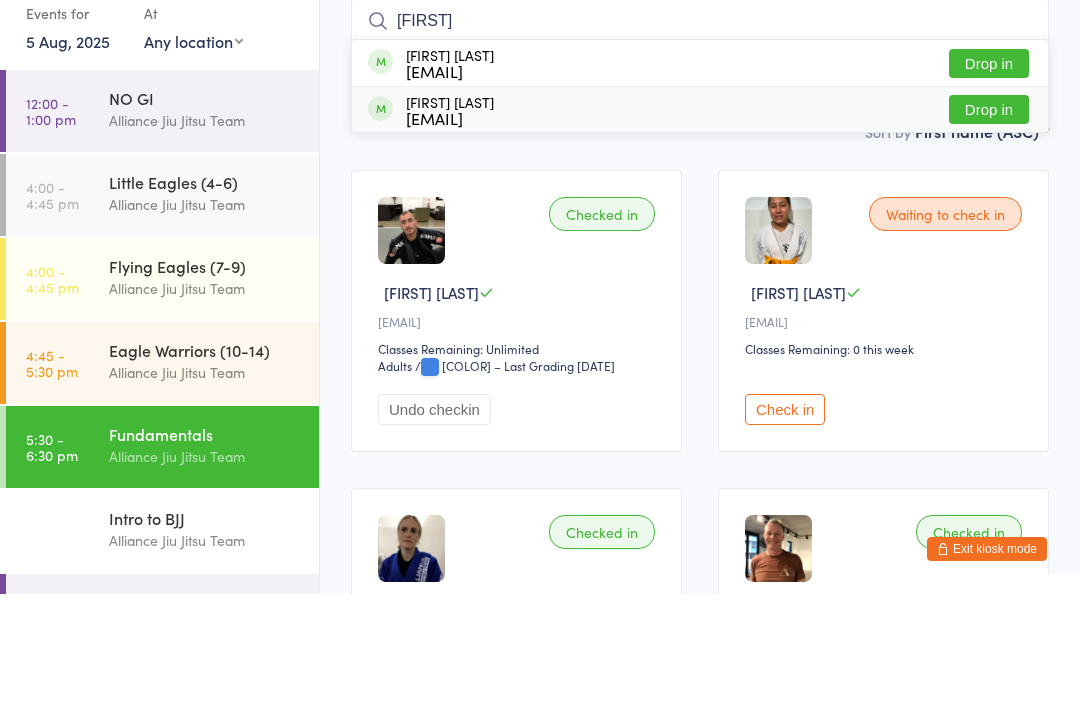 type on "Rodr" 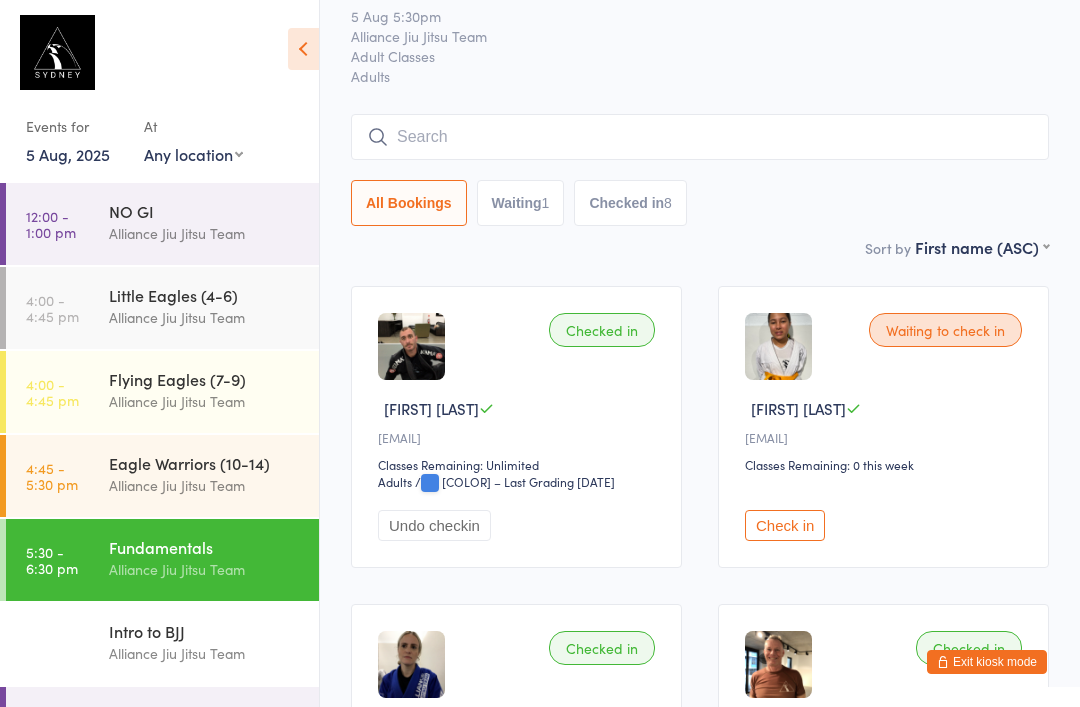scroll, scrollTop: 0, scrollLeft: 0, axis: both 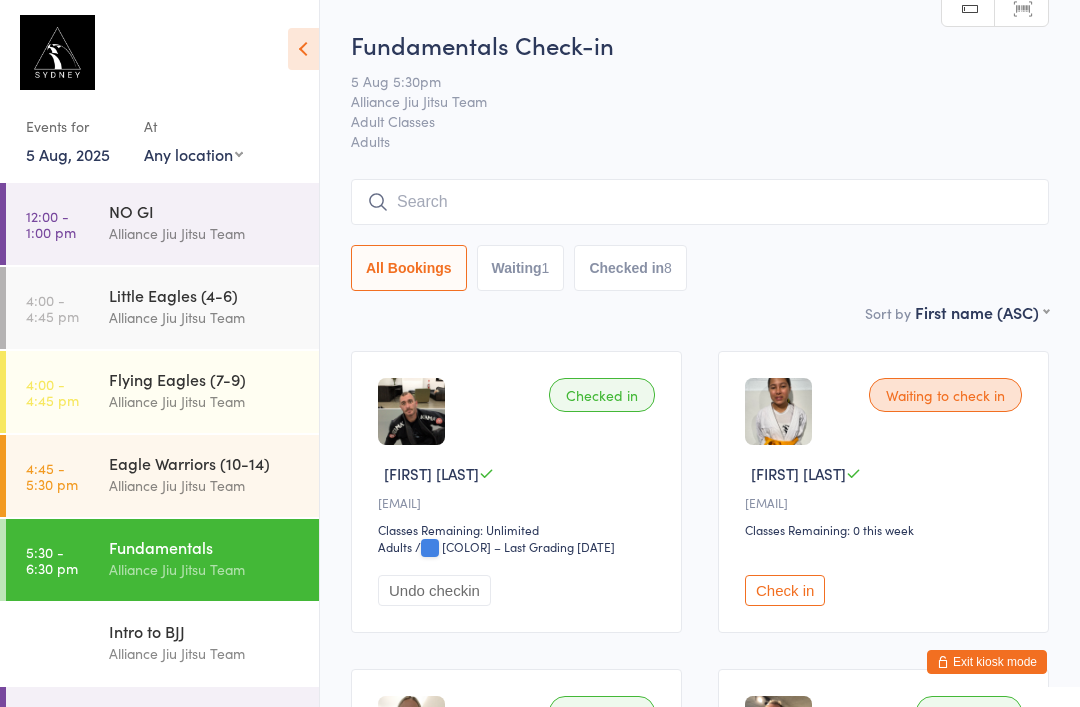 click at bounding box center [700, 202] 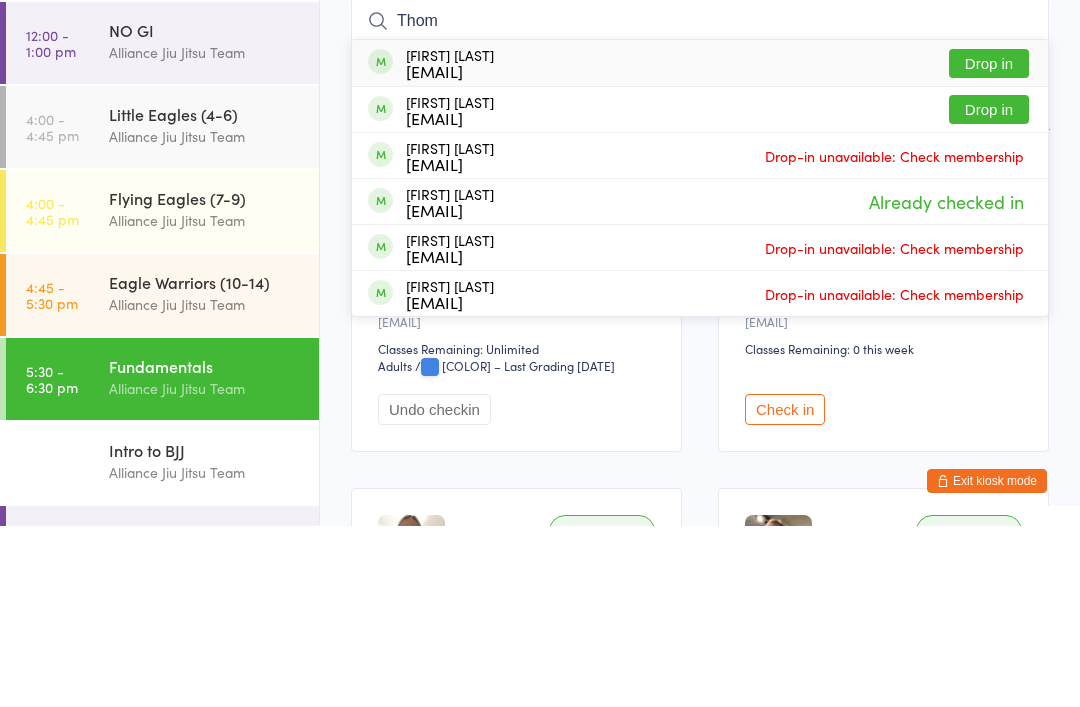 type on "Thom" 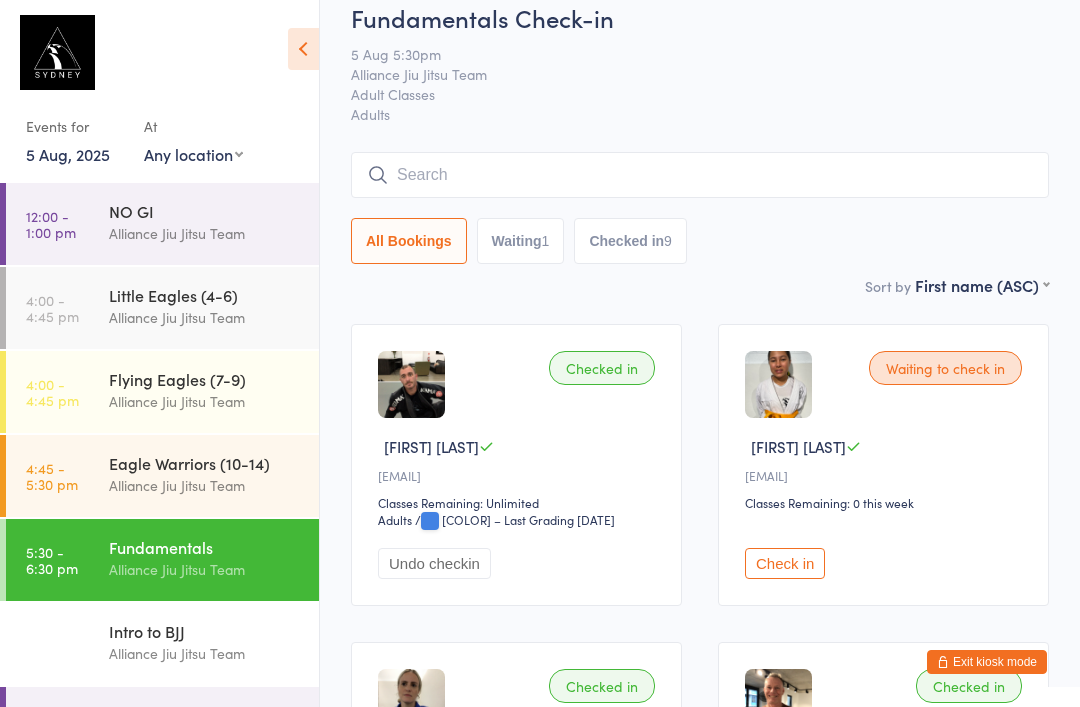 scroll, scrollTop: 0, scrollLeft: 0, axis: both 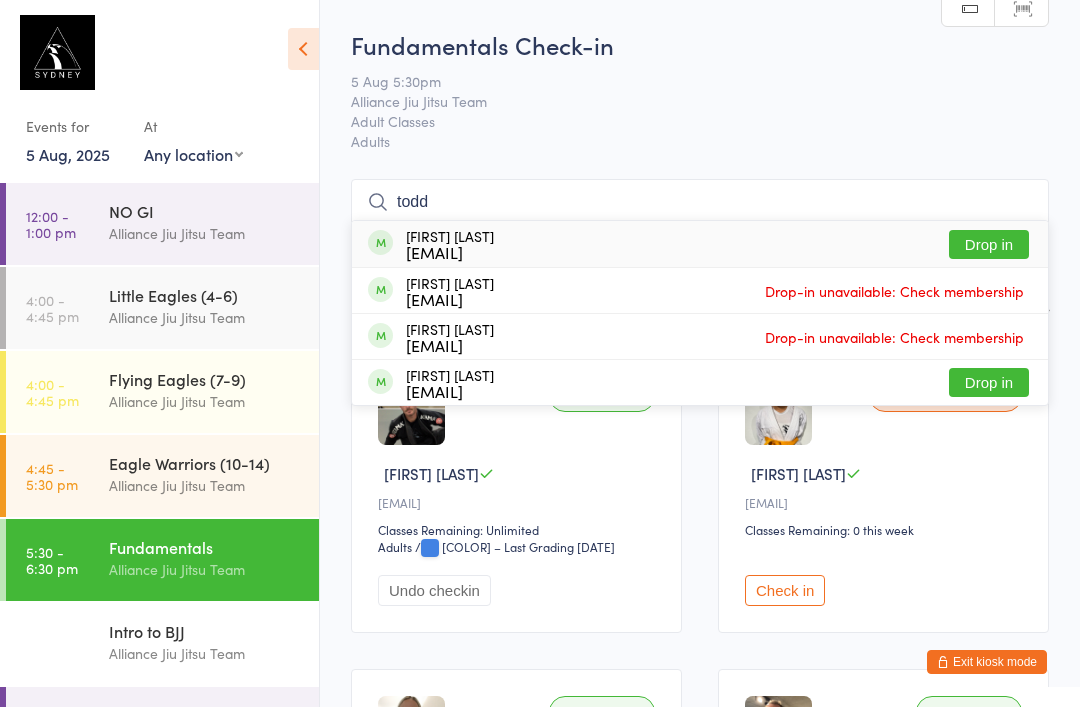 type on "todd" 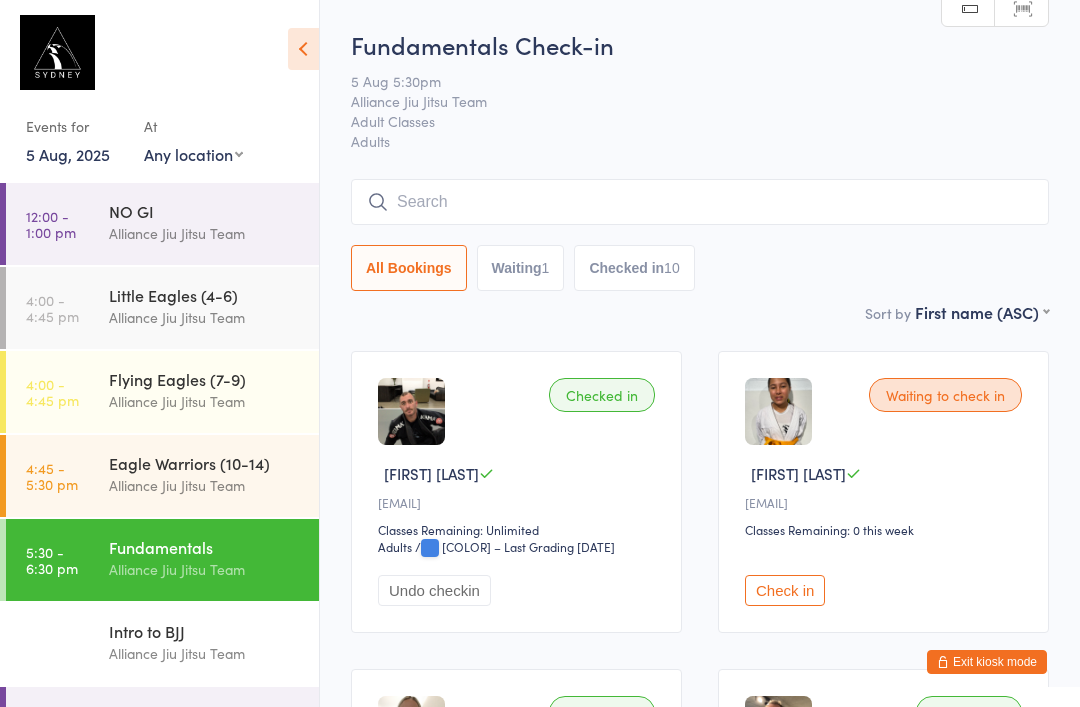 click at bounding box center [700, 202] 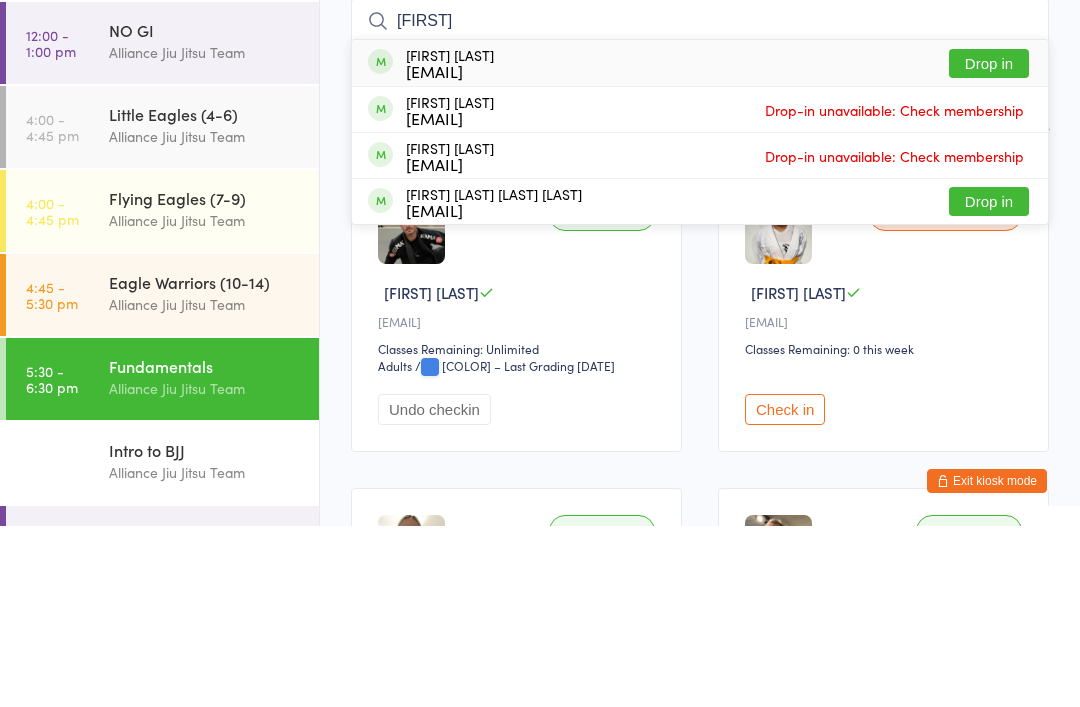 type on "Philome" 